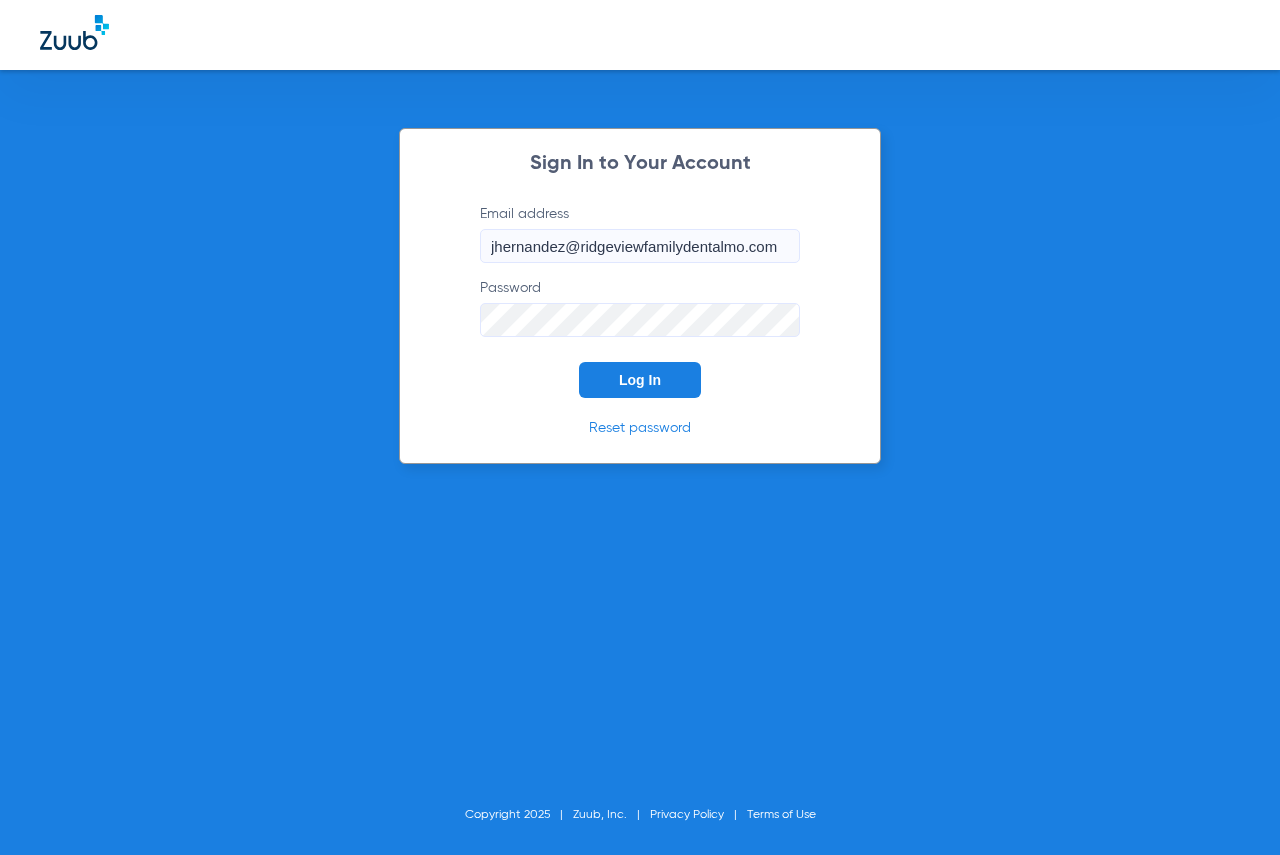 scroll, scrollTop: 0, scrollLeft: 0, axis: both 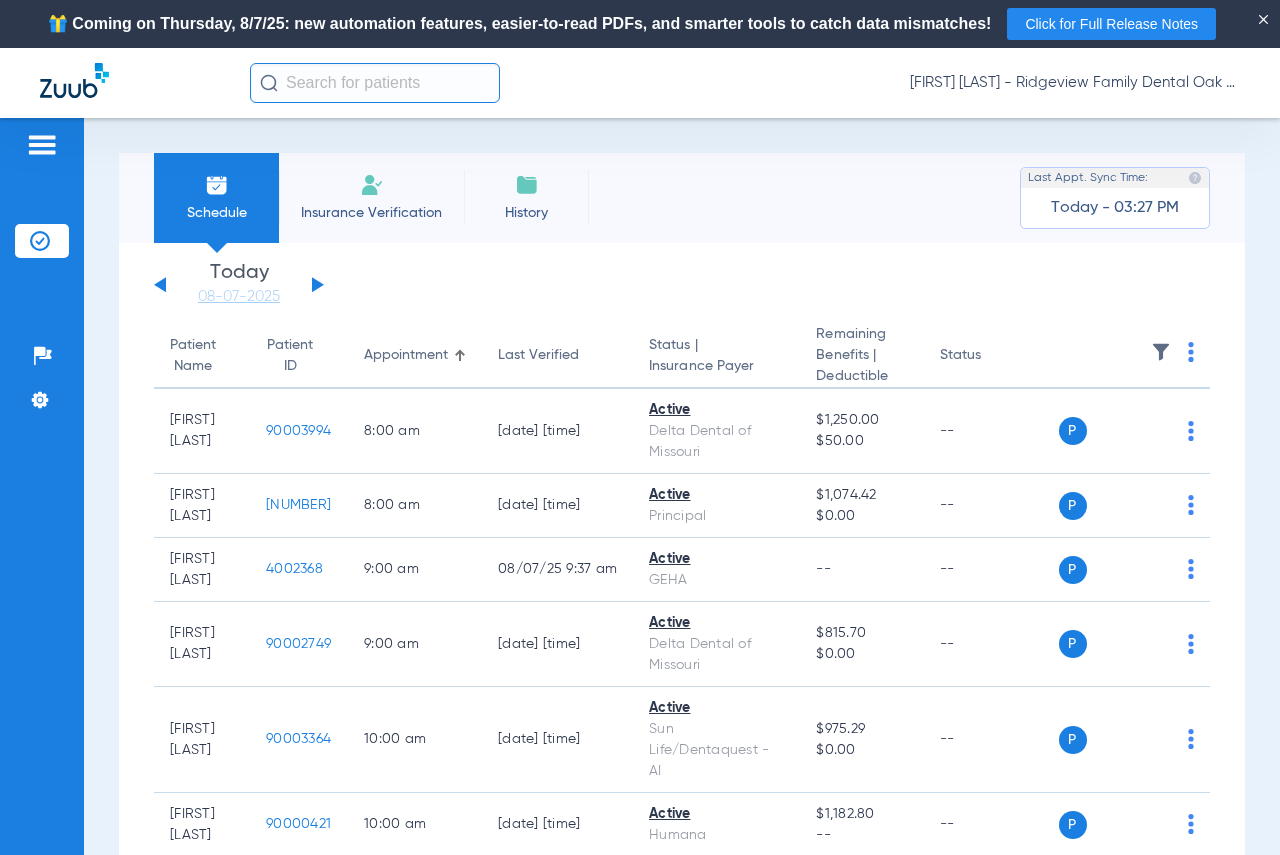 click 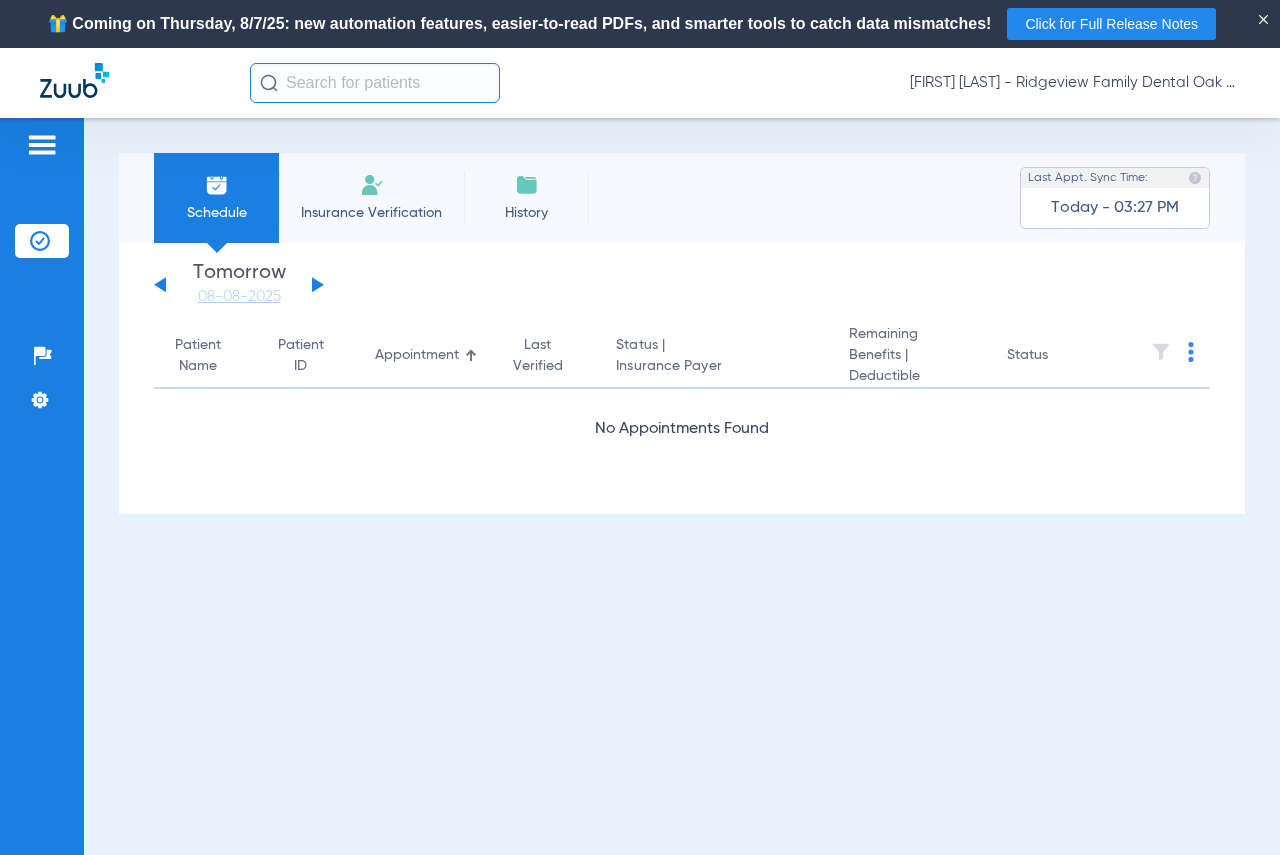 click 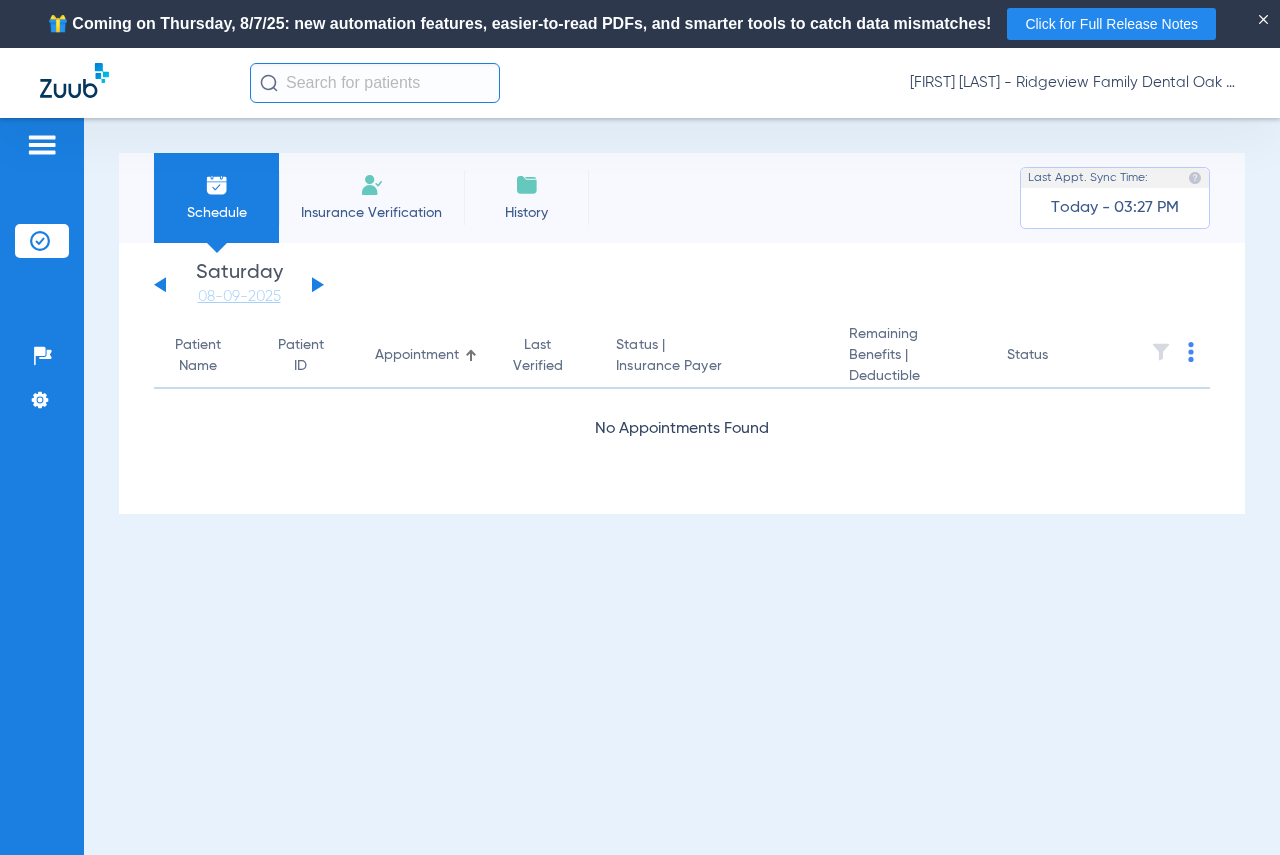 click 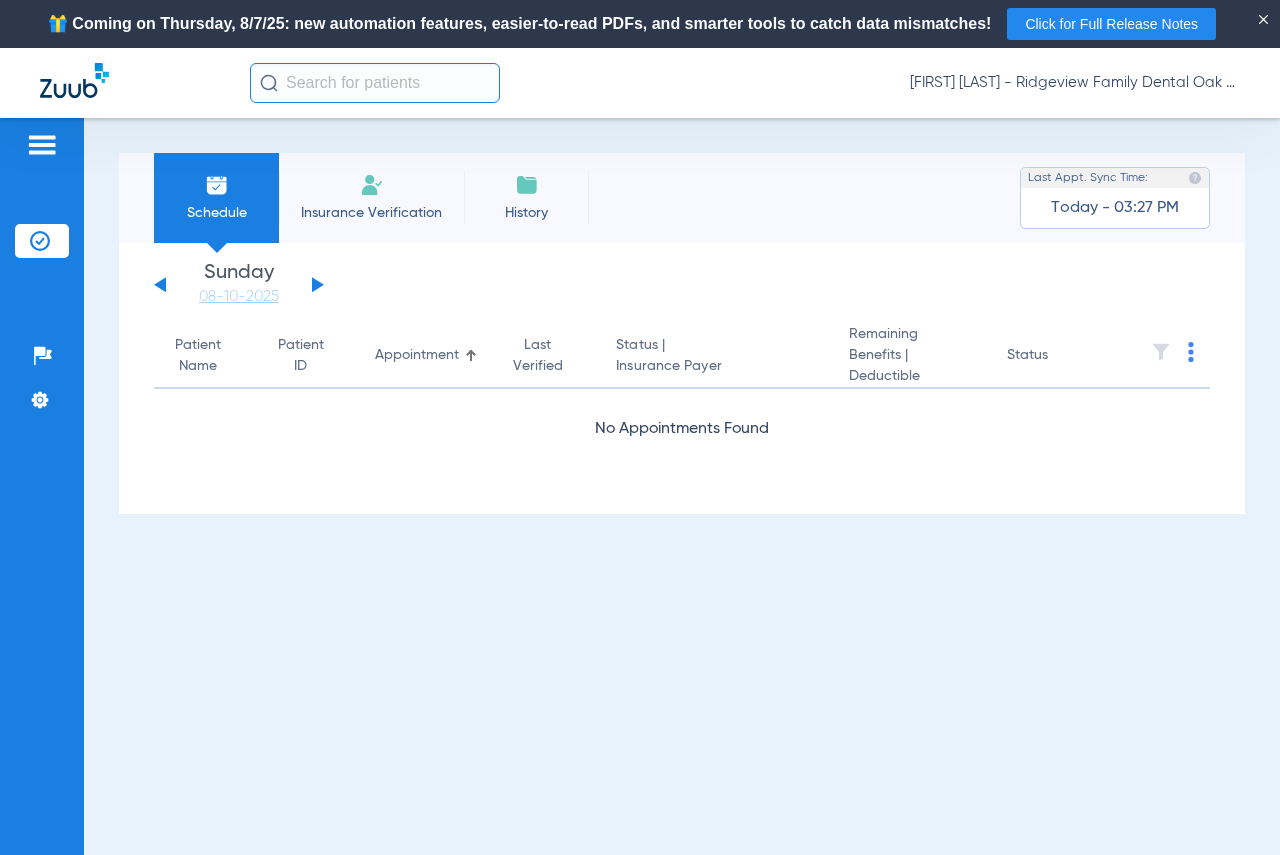 click 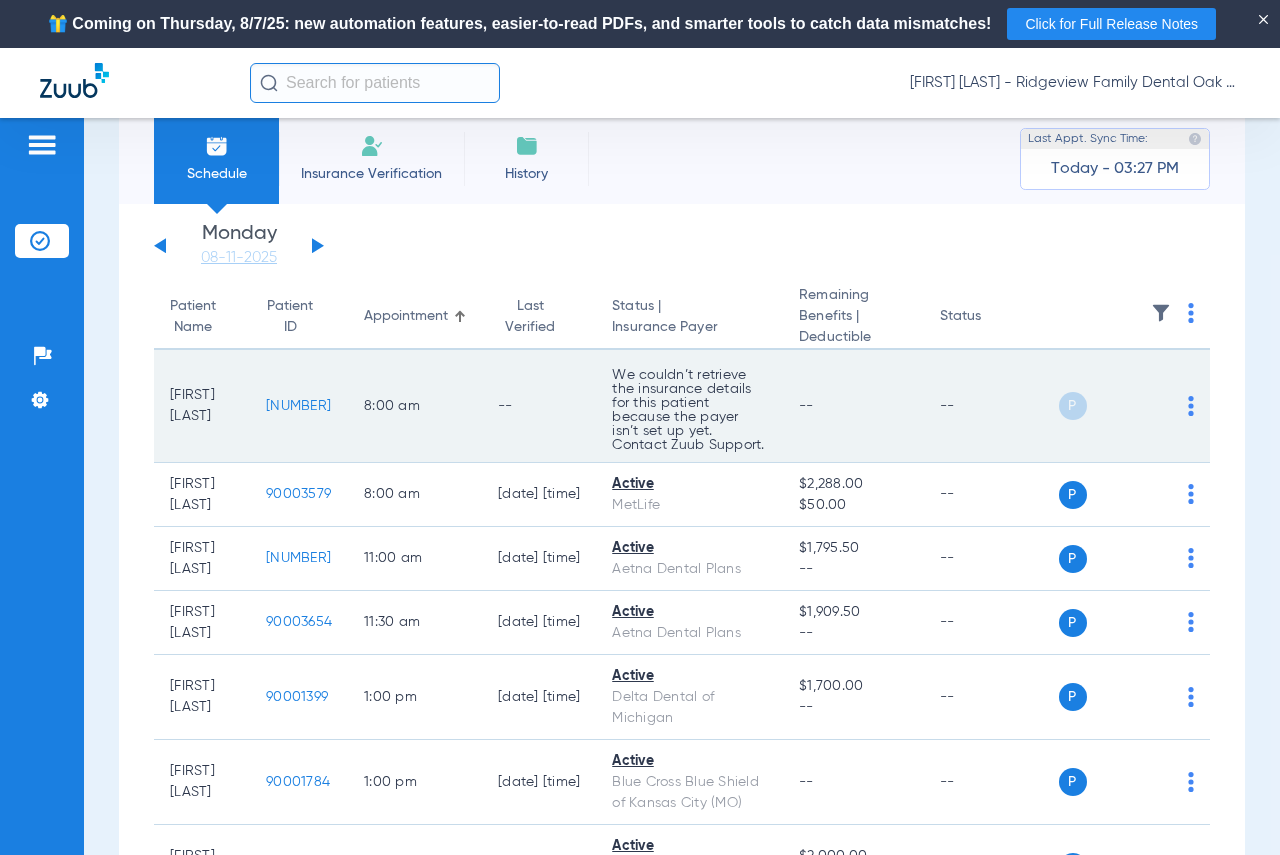 scroll, scrollTop: 0, scrollLeft: 0, axis: both 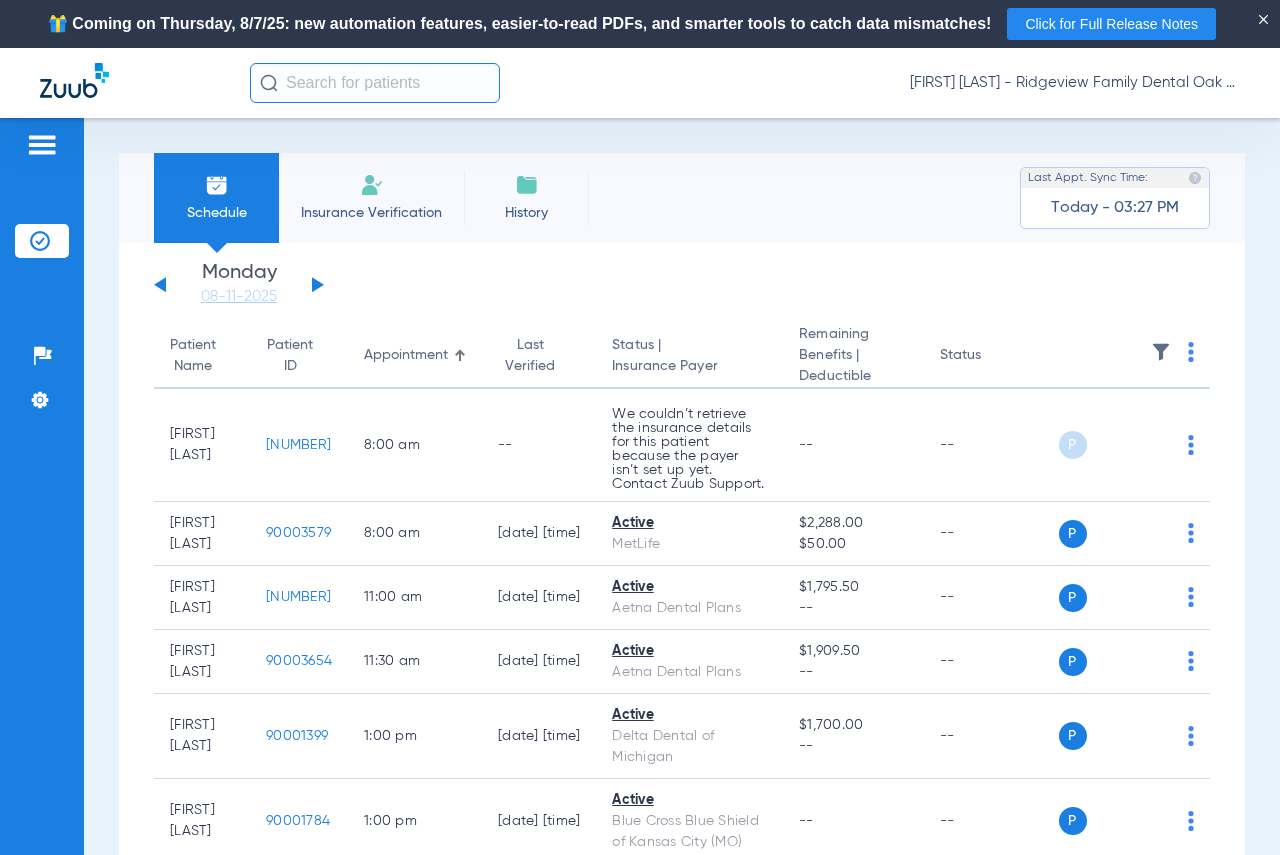 click 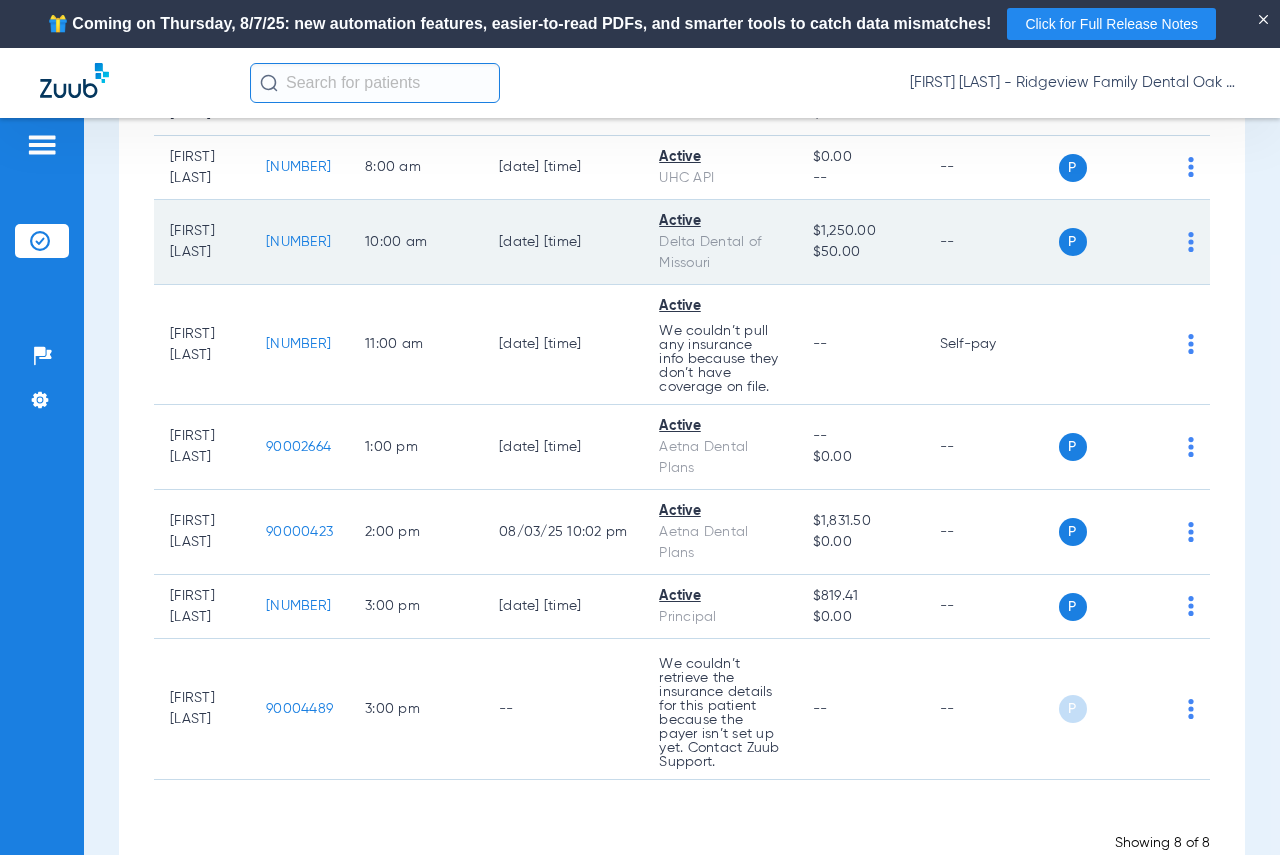 scroll, scrollTop: 78, scrollLeft: 0, axis: vertical 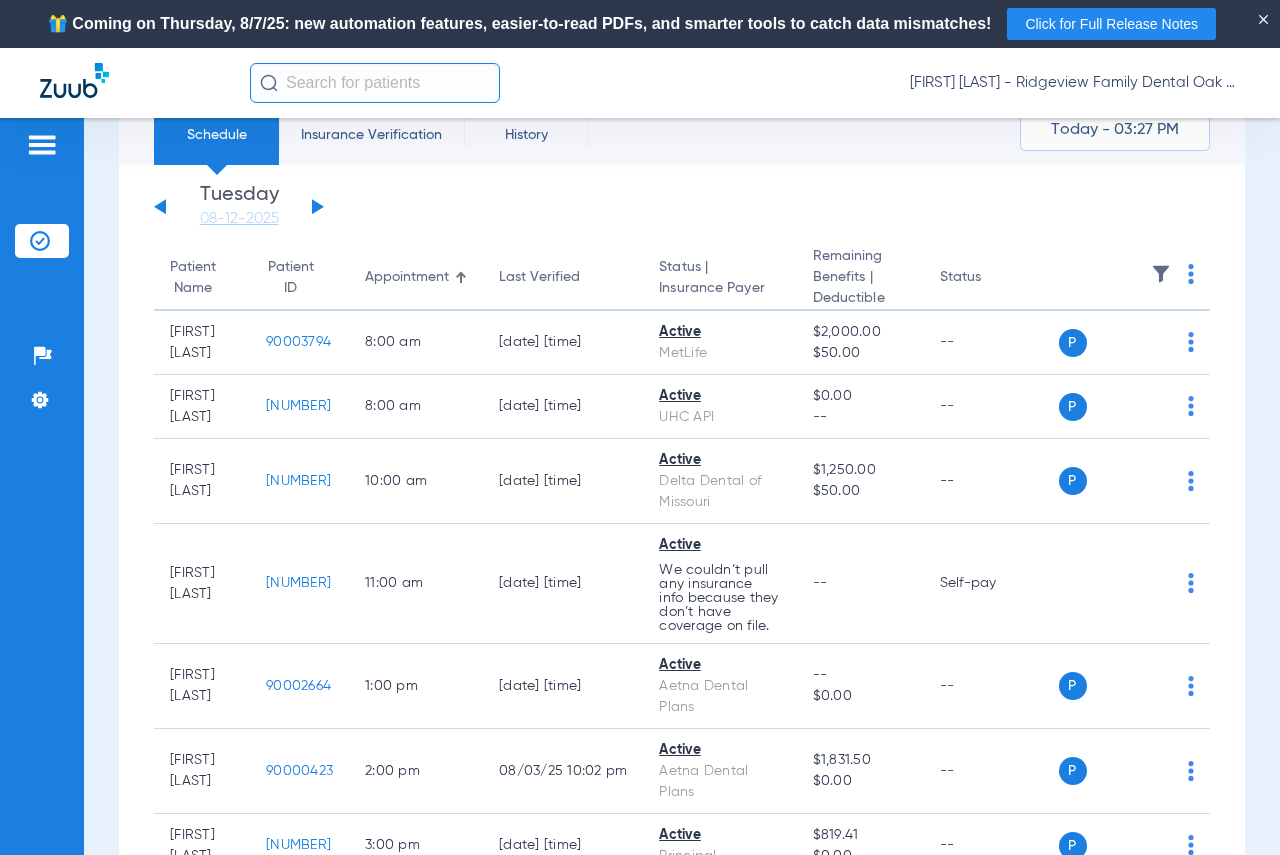 click on "Tuesday   06-03-2025   Wednesday   06-04-2025   Thursday   06-05-2025   Friday   06-06-2025   Saturday   06-07-2025   Sunday   06-08-2025   Monday   06-09-2025   Tuesday   06-10-2025   Wednesday   06-11-2025   Thursday   06-12-2025   Friday   06-13-2025   Saturday   06-14-2025   Sunday   06-15-2025   Monday   06-16-2025   Tuesday   06-17-2025   Wednesday   06-18-2025   Thursday   06-19-2025   Friday   06-20-2025   Saturday   06-21-2025   Sunday   06-22-2025   Monday   06-23-2025   Tuesday   06-24-2025   Wednesday   06-25-2025   Thursday   06-26-2025   Friday   06-27-2025   Saturday   06-28-2025   Sunday   06-29-2025   Monday   06-30-2025   Tuesday   07-01-2025   Wednesday   07-02-2025   Thursday   07-03-2025   Friday   07-04-2025   Saturday   07-05-2025   Sunday   07-06-2025   Monday   07-07-2025   Tuesday   07-08-2025   Wednesday   07-09-2025   Thursday   07-10-2025   Friday   07-11-2025   Saturday   07-12-2025   Sunday   07-13-2025   Monday   07-14-2025   Tuesday   07-15-2025   Wednesday   07-16-2025" 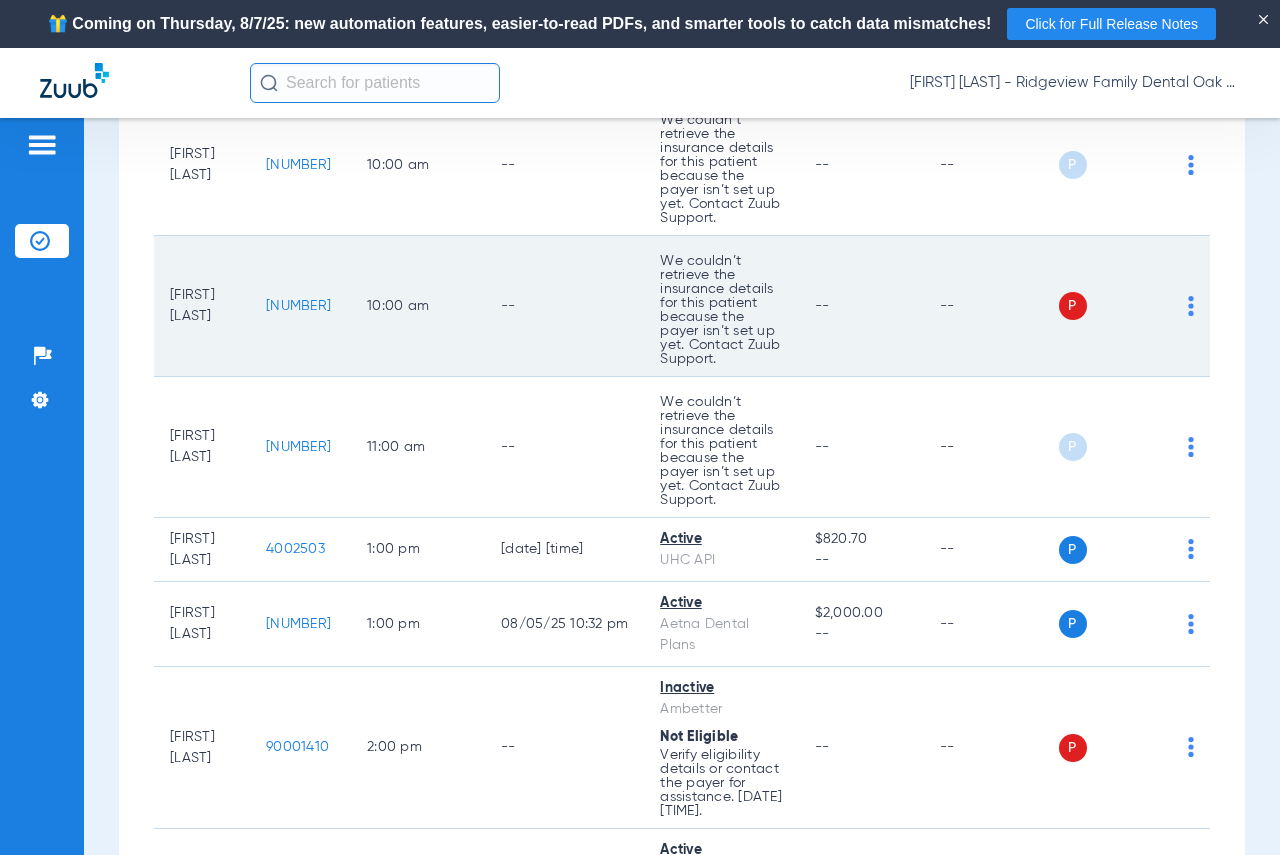 scroll, scrollTop: 800, scrollLeft: 0, axis: vertical 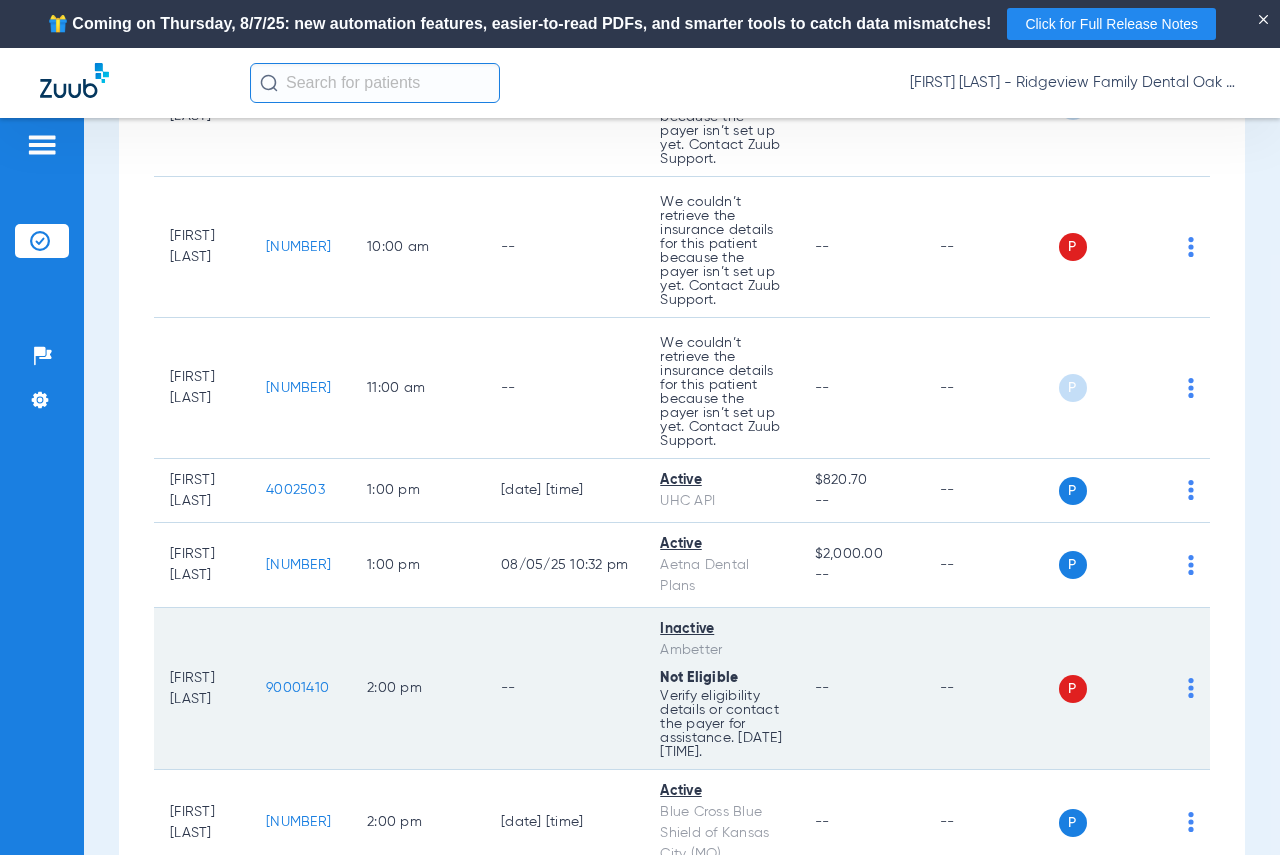 click 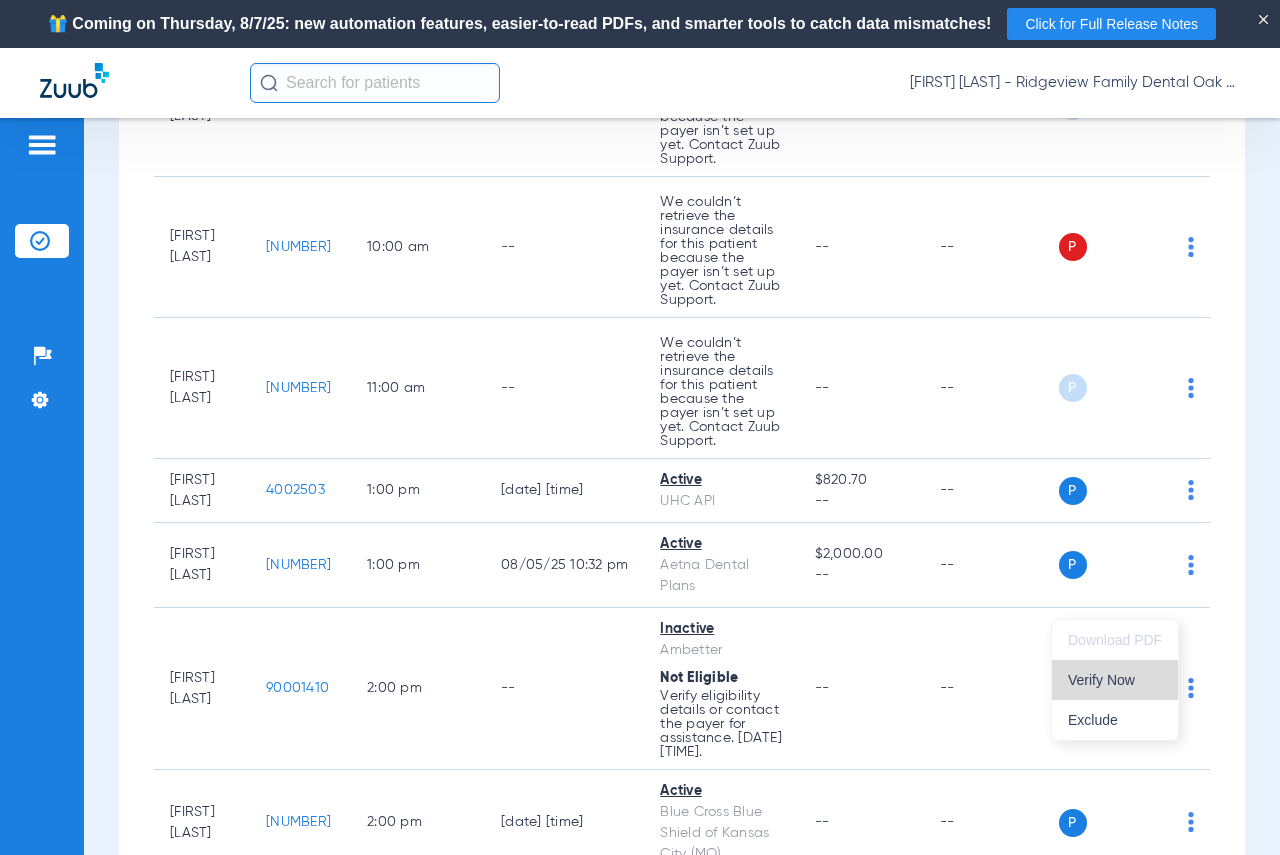click on "Verify Now" at bounding box center (1115, 680) 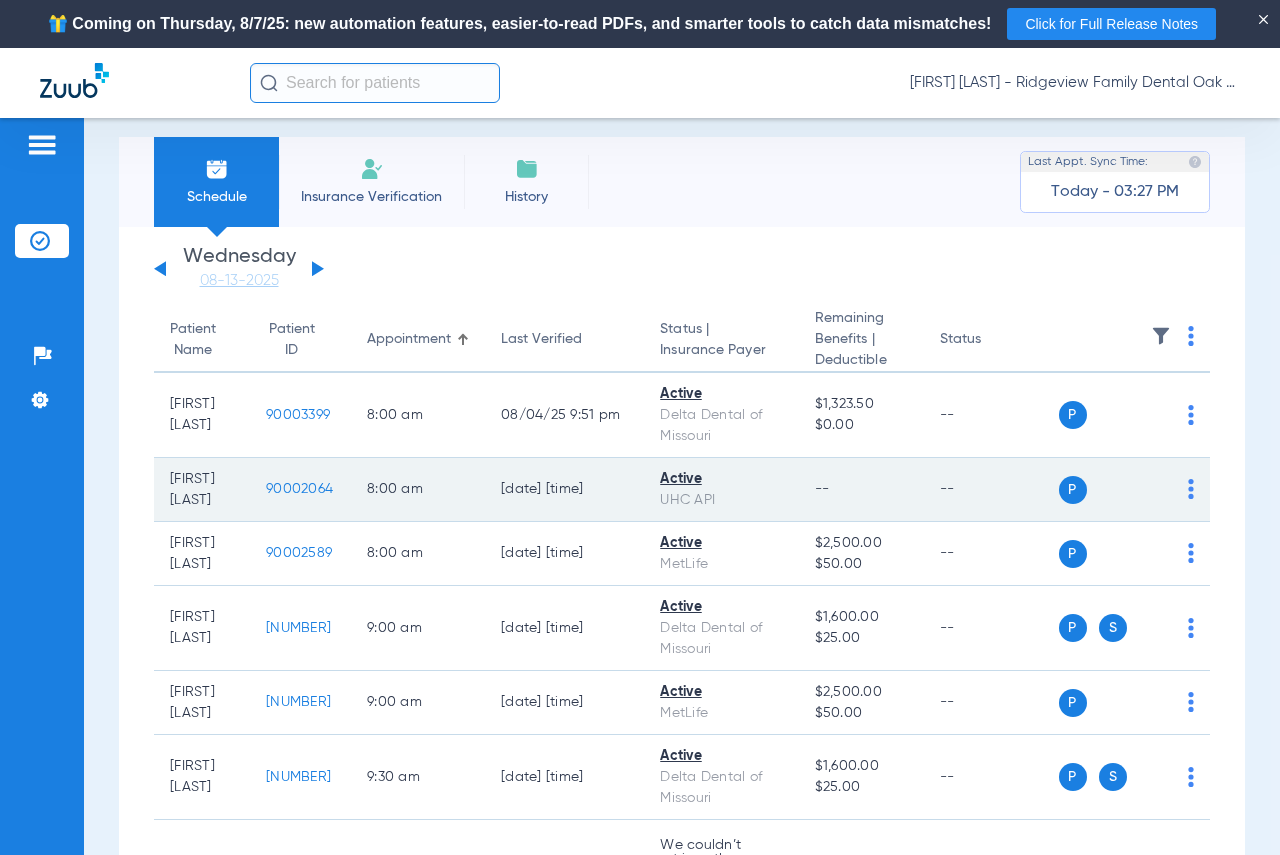 scroll, scrollTop: 0, scrollLeft: 0, axis: both 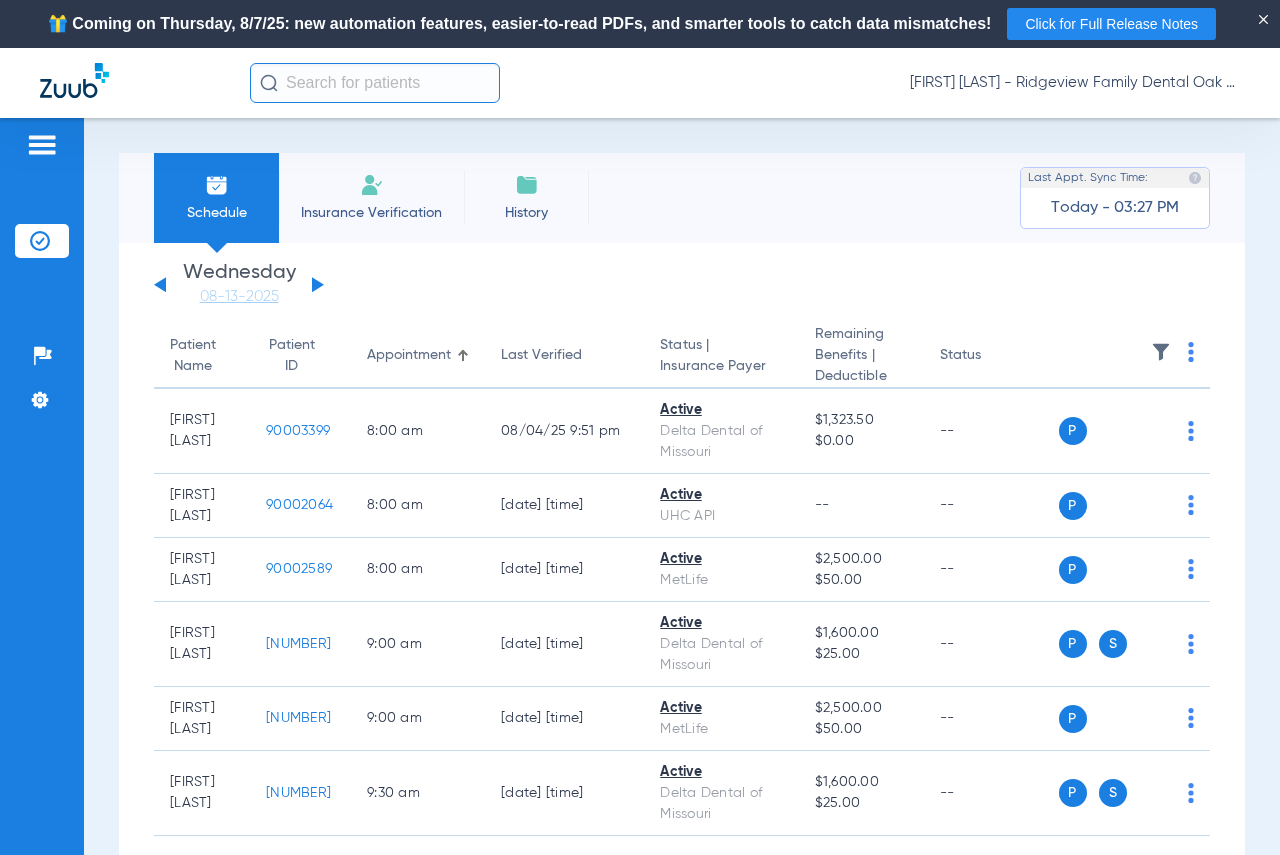 click on "Tuesday   06-03-2025   Wednesday   06-04-2025   Thursday   06-05-2025   Friday   06-06-2025   Saturday   06-07-2025   Sunday   06-08-2025   Monday   06-09-2025   Tuesday   06-10-2025   Wednesday   06-11-2025   Thursday   06-12-2025   Friday   06-13-2025   Saturday   06-14-2025   Sunday   06-15-2025   Monday   06-16-2025   Tuesday   06-17-2025   Wednesday   06-18-2025   Thursday   06-19-2025   Friday   06-20-2025   Saturday   06-21-2025   Sunday   06-22-2025   Monday   06-23-2025   Tuesday   06-24-2025   Wednesday   06-25-2025   Thursday   06-26-2025   Friday   06-27-2025   Saturday   06-28-2025   Sunday   06-29-2025   Monday   06-30-2025   Tuesday   07-01-2025   Wednesday   07-02-2025   Thursday   07-03-2025   Friday   07-04-2025   Saturday   07-05-2025   Sunday   07-06-2025   Monday   07-07-2025   Tuesday   07-08-2025   Wednesday   07-09-2025   Thursday   07-10-2025   Friday   07-11-2025   Saturday   07-12-2025   Sunday   07-13-2025   Monday   07-14-2025   Tuesday   07-15-2025   Wednesday   07-16-2025" 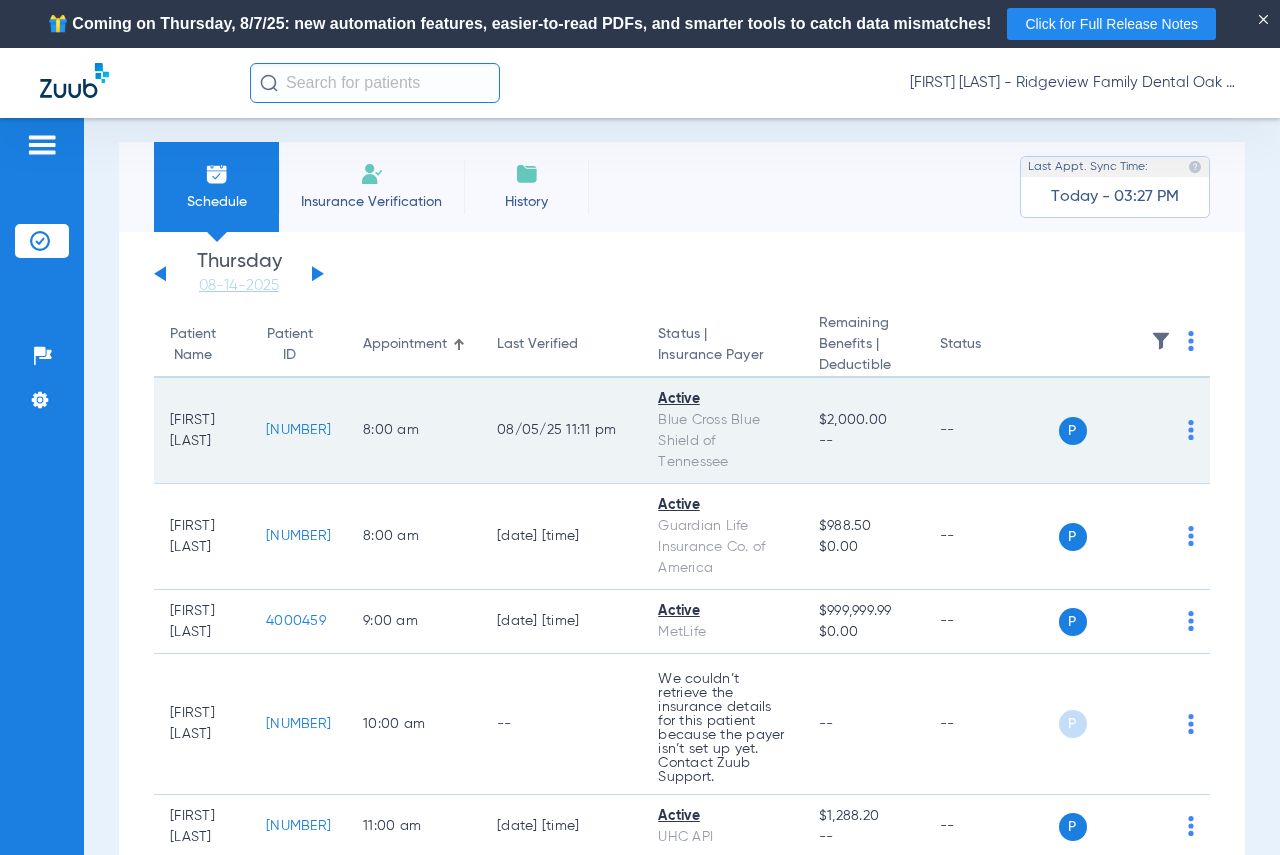 scroll, scrollTop: 0, scrollLeft: 0, axis: both 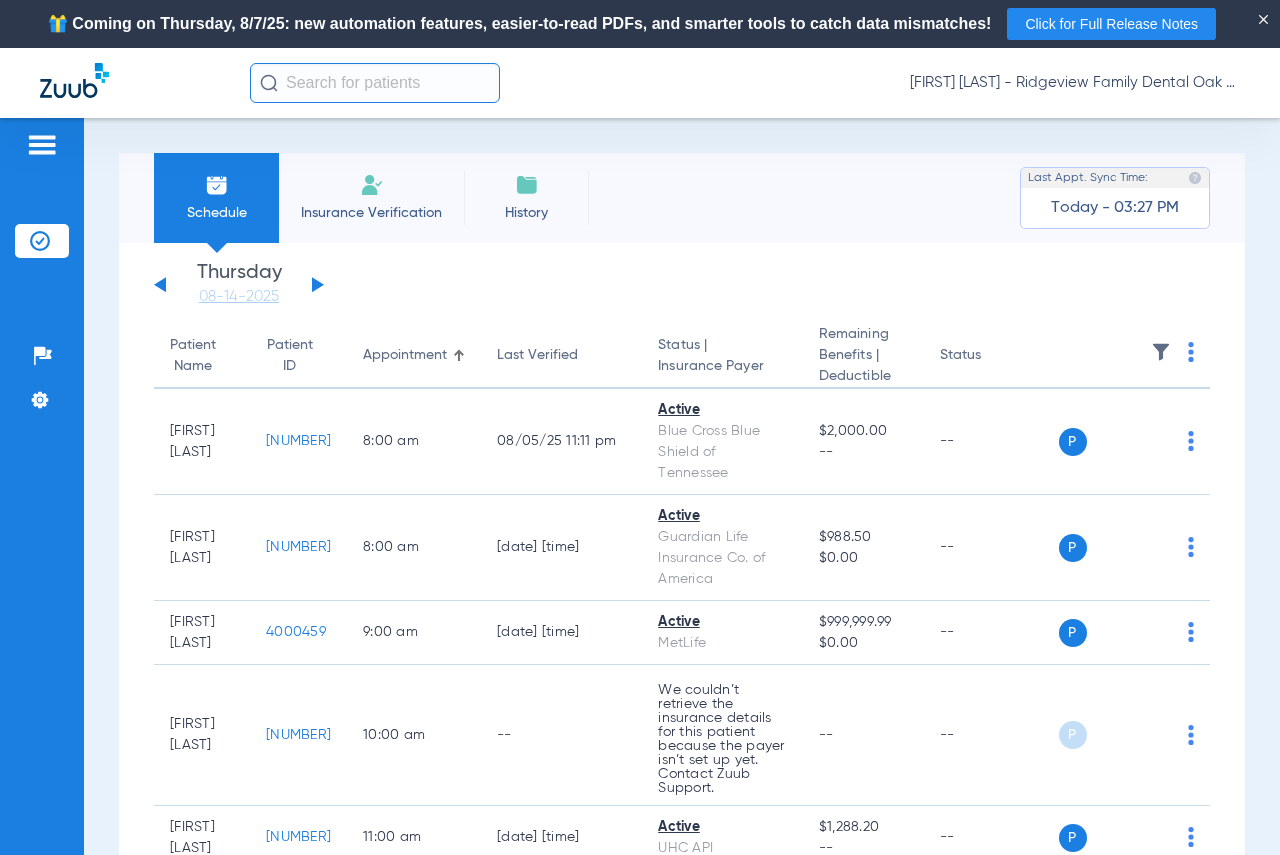 click on "Tuesday   06-03-2025   Wednesday   06-04-2025   Thursday   06-05-2025   Friday   06-06-2025   Saturday   06-07-2025   Sunday   06-08-2025   Monday   06-09-2025   Tuesday   06-10-2025   Wednesday   06-11-2025   Thursday   06-12-2025   Friday   06-13-2025   Saturday   06-14-2025   Sunday   06-15-2025   Monday   06-16-2025   Tuesday   06-17-2025   Wednesday   06-18-2025   Thursday   06-19-2025   Friday   06-20-2025   Saturday   06-21-2025   Sunday   06-22-2025   Monday   06-23-2025   Tuesday   06-24-2025   Wednesday   06-25-2025   Thursday   06-26-2025   Friday   06-27-2025   Saturday   06-28-2025   Sunday   06-29-2025   Monday   06-30-2025   Tuesday   07-01-2025   Wednesday   07-02-2025   Thursday   07-03-2025   Friday   07-04-2025   Saturday   07-05-2025   Sunday   07-06-2025   Monday   07-07-2025   Tuesday   07-08-2025   Wednesday   07-09-2025   Thursday   07-10-2025   Friday   07-11-2025   Saturday   07-12-2025   Sunday   07-13-2025   Monday   07-14-2025   Tuesday   07-15-2025   Wednesday   07-16-2025" 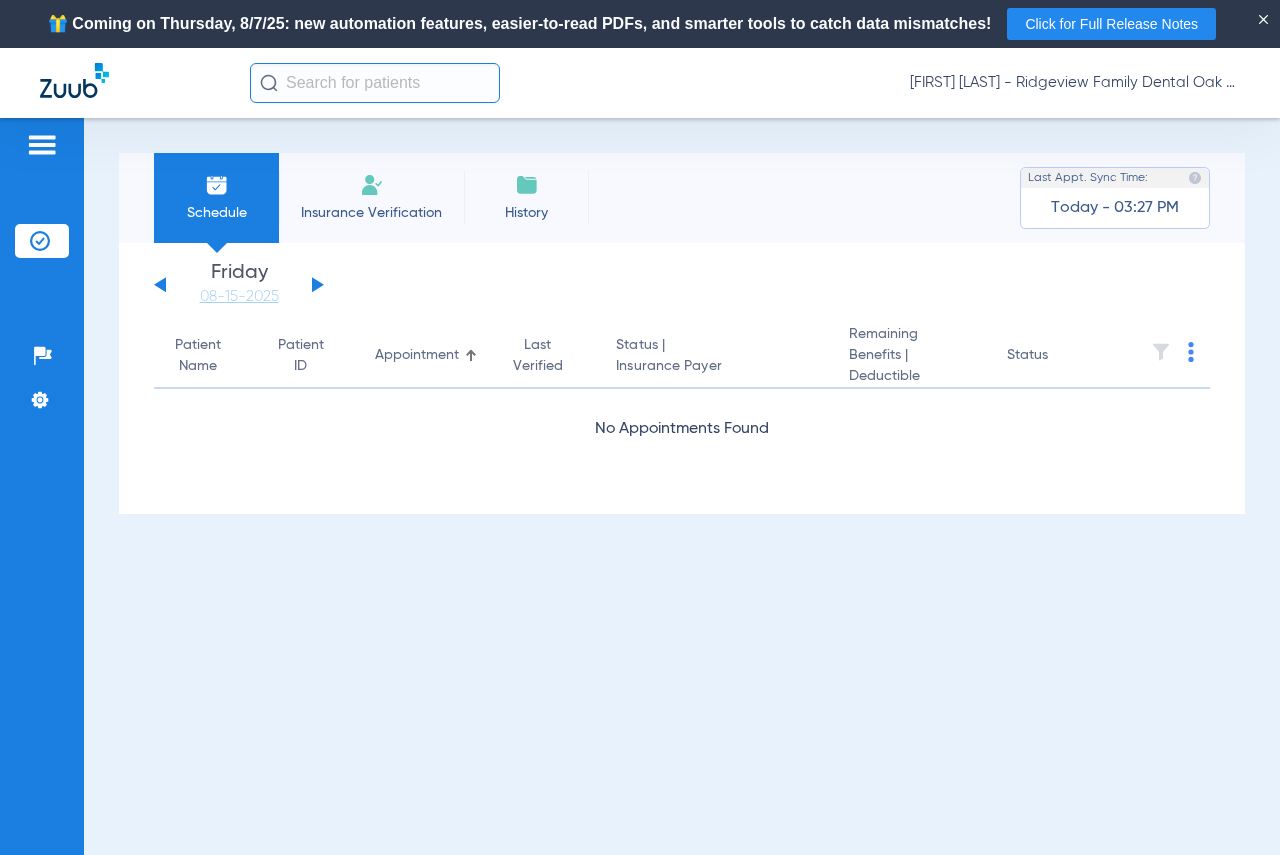 click 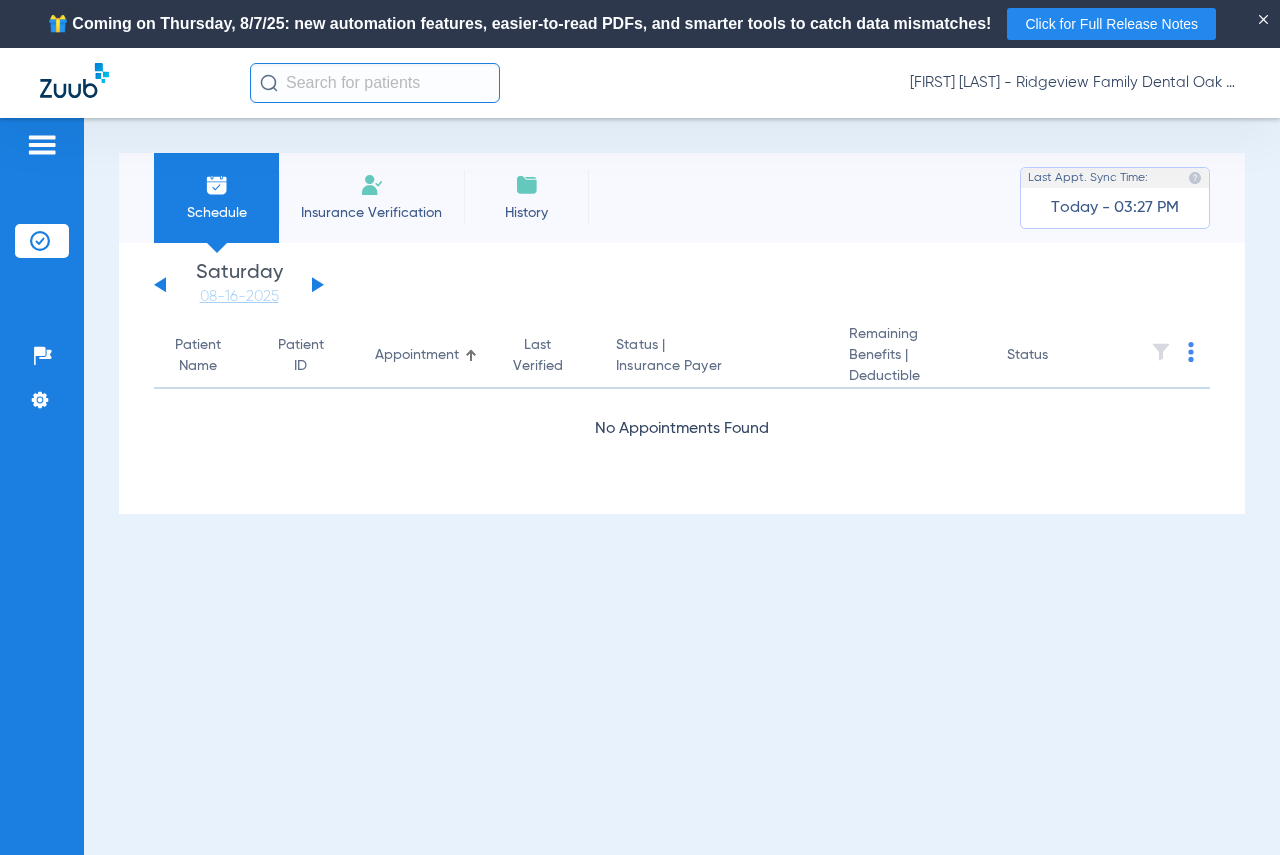 click 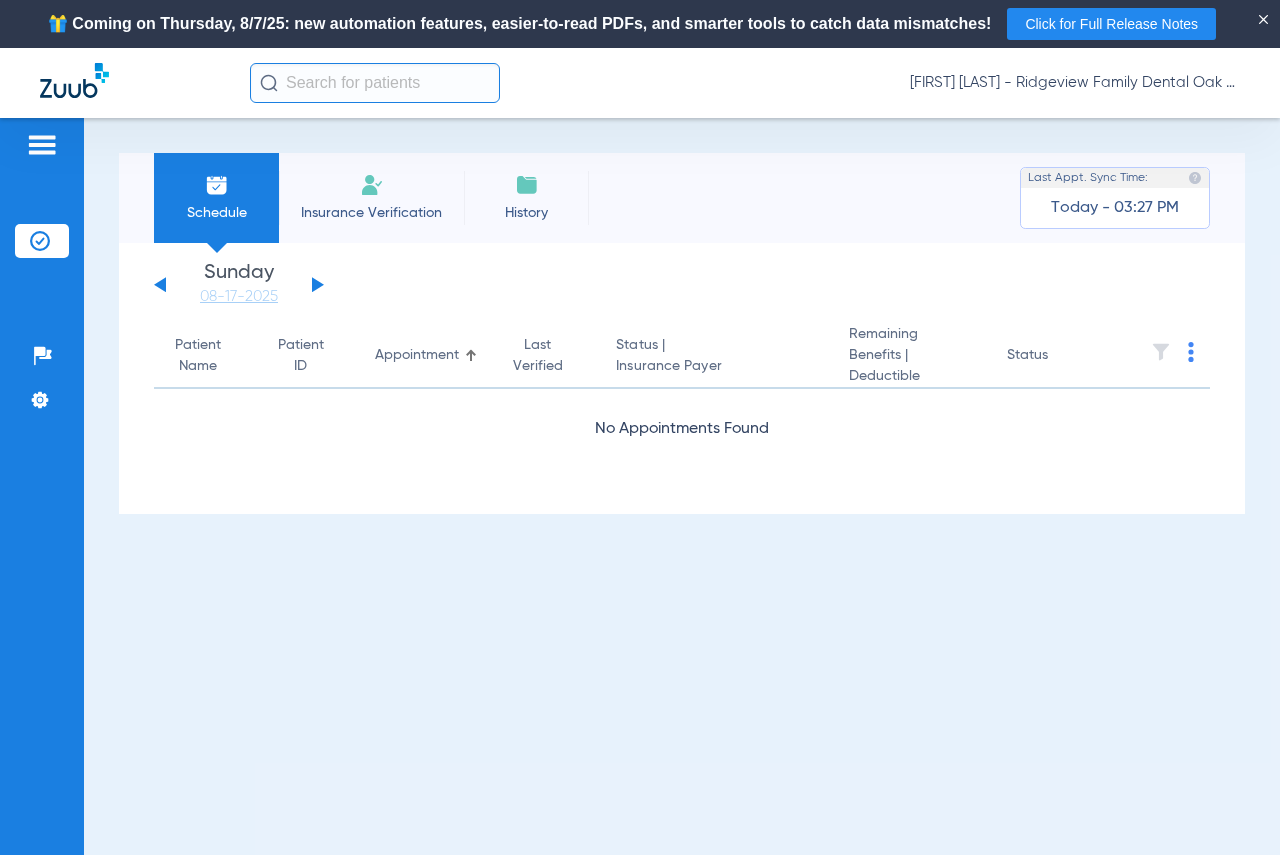 click 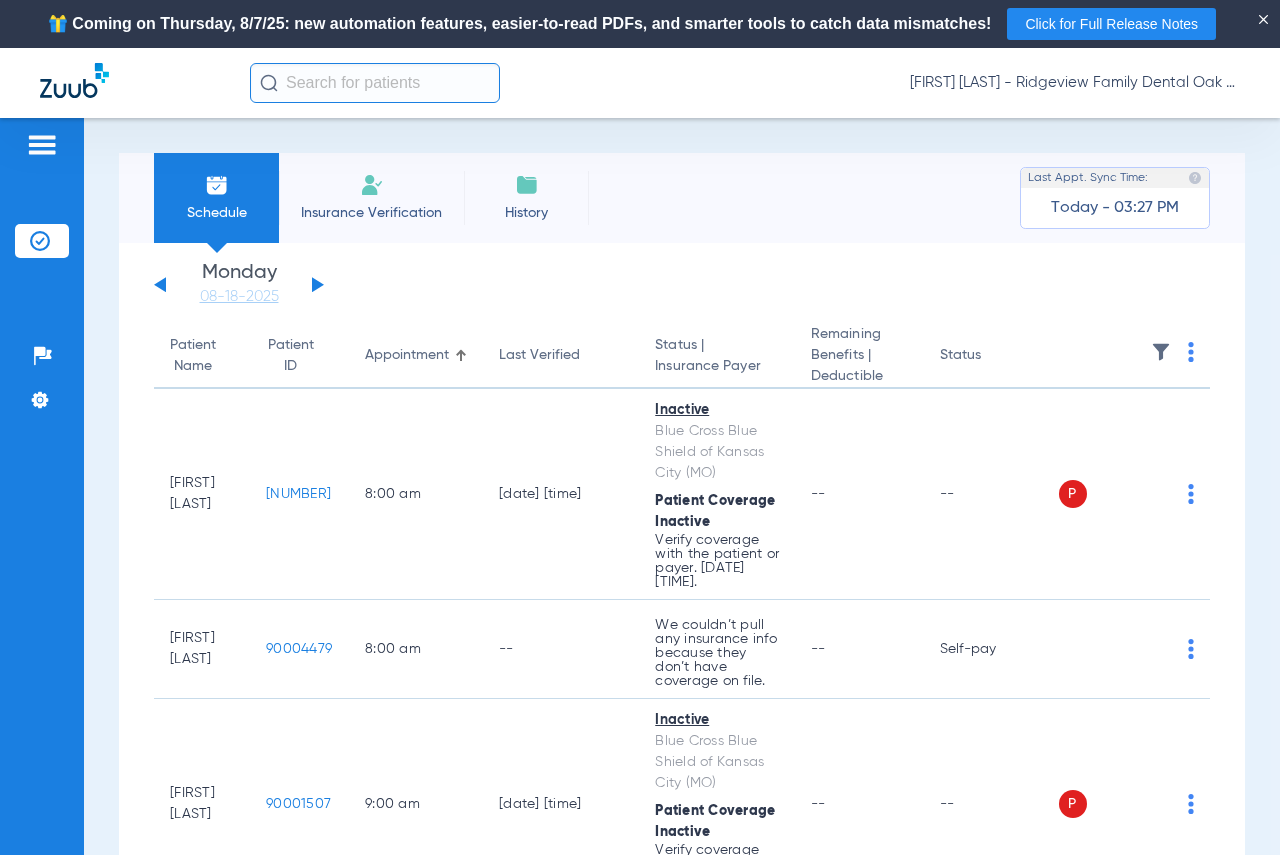 click on "Tuesday   06-03-2025   Wednesday   06-04-2025   Thursday   06-05-2025   Friday   06-06-2025   Saturday   06-07-2025   Sunday   06-08-2025   Monday   06-09-2025   Tuesday   06-10-2025   Wednesday   06-11-2025   Thursday   06-12-2025   Friday   06-13-2025   Saturday   06-14-2025   Sunday   06-15-2025   Monday   06-16-2025   Tuesday   06-17-2025   Wednesday   06-18-2025   Thursday   06-19-2025   Friday   06-20-2025   Saturday   06-21-2025   Sunday   06-22-2025   Monday   06-23-2025   Tuesday   06-24-2025   Wednesday   06-25-2025   Thursday   06-26-2025   Friday   06-27-2025   Saturday   06-28-2025   Sunday   06-29-2025   Monday   06-30-2025   Tuesday   07-01-2025   Wednesday   07-02-2025   Thursday   07-03-2025   Friday   07-04-2025   Saturday   07-05-2025   Sunday   07-06-2025   Monday   07-07-2025   Tuesday   07-08-2025   Wednesday   07-09-2025   Thursday   07-10-2025   Friday   07-11-2025   Saturday   07-12-2025   Sunday   07-13-2025   Monday   07-14-2025   Tuesday   07-15-2025   Wednesday   07-16-2025" 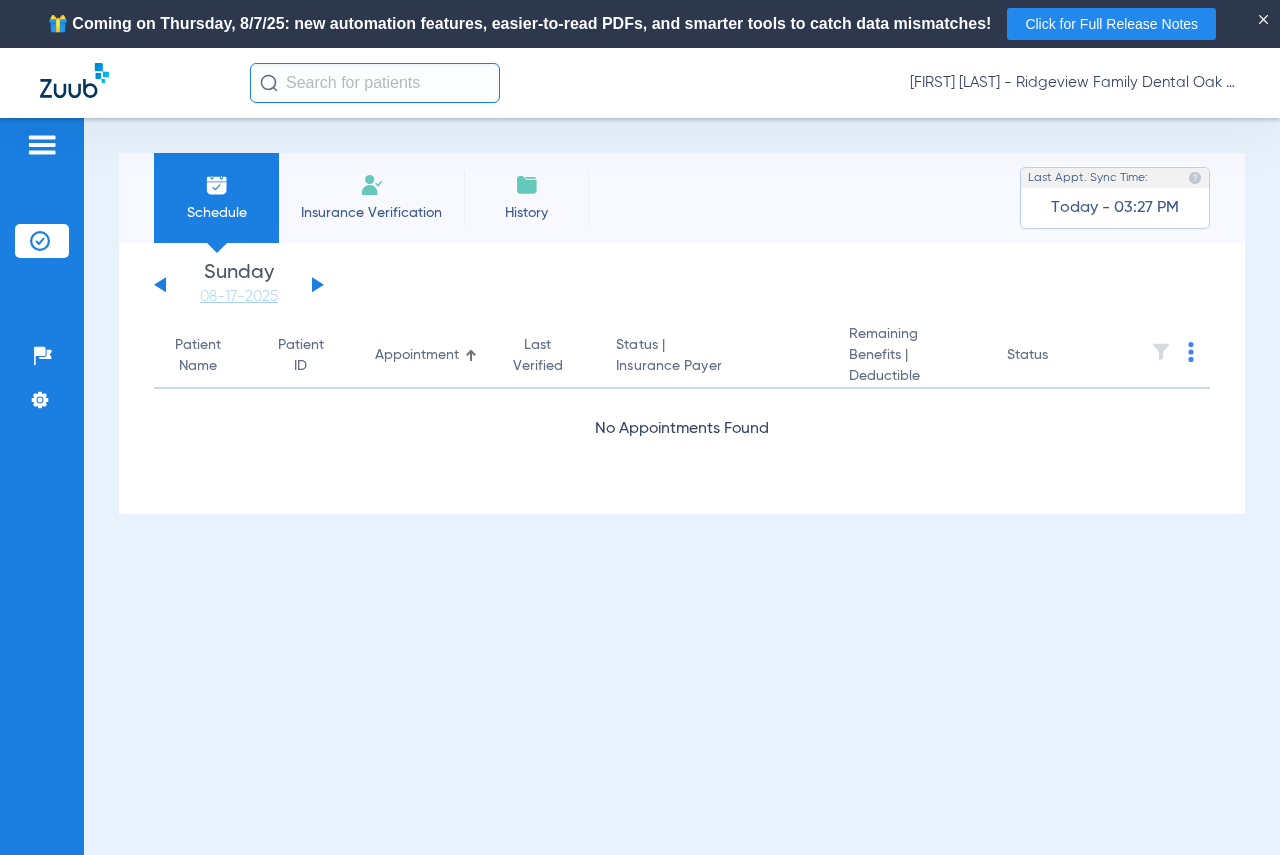 click 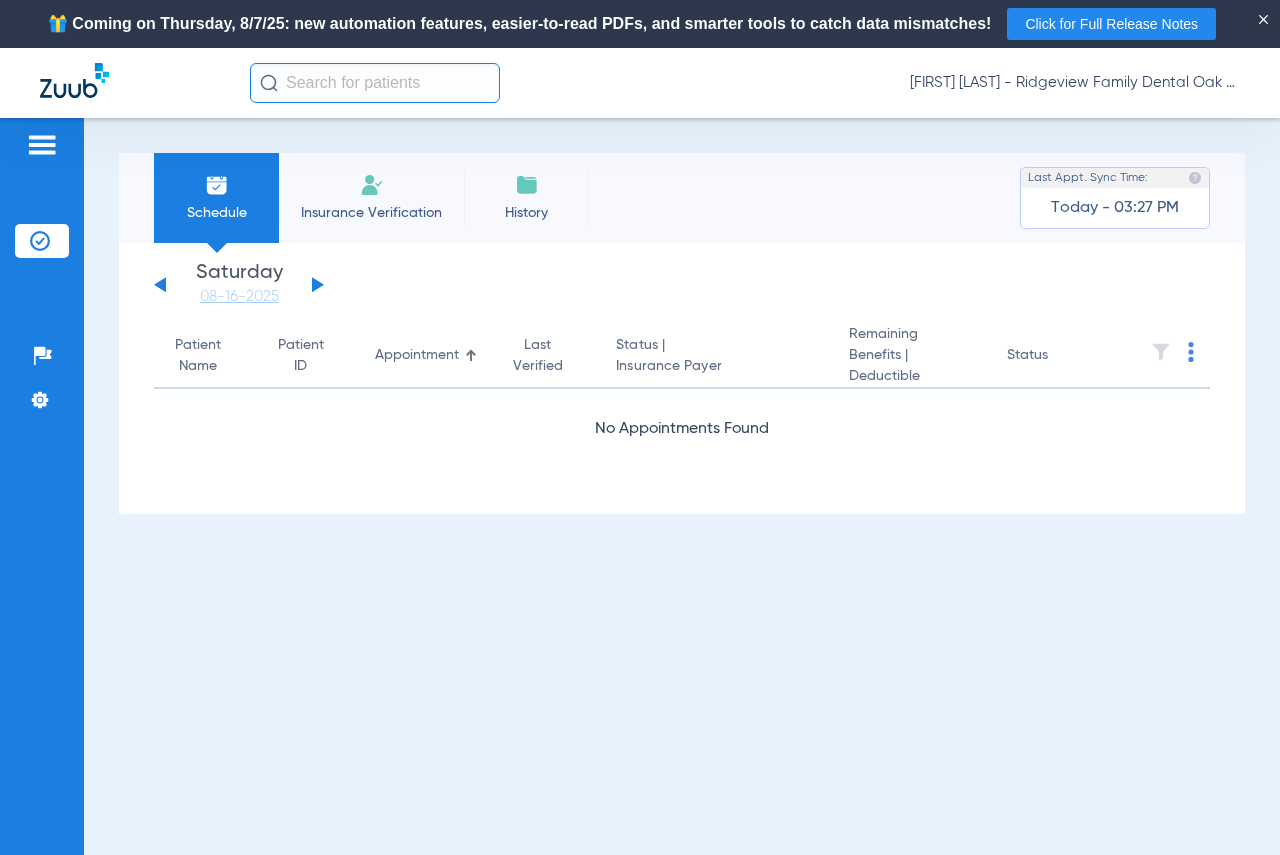 click 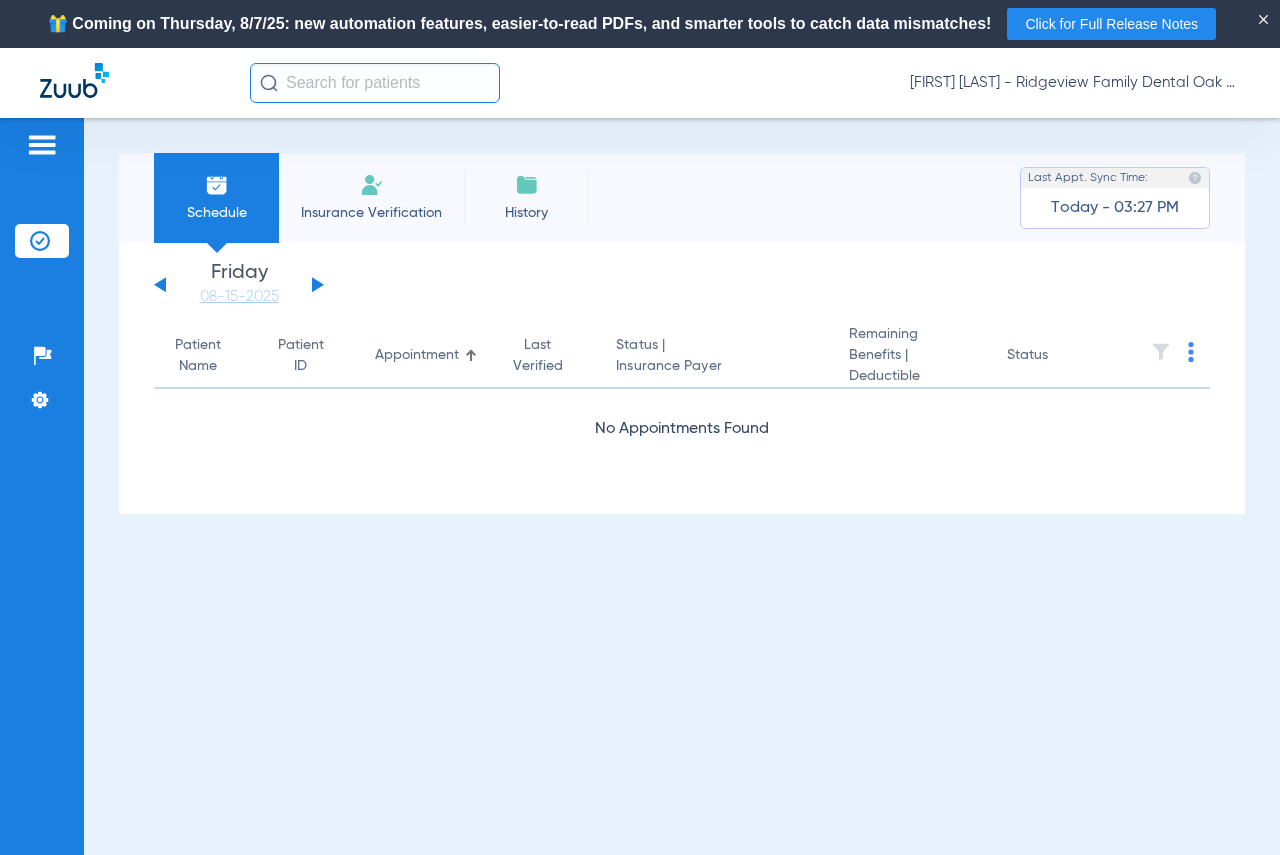 click 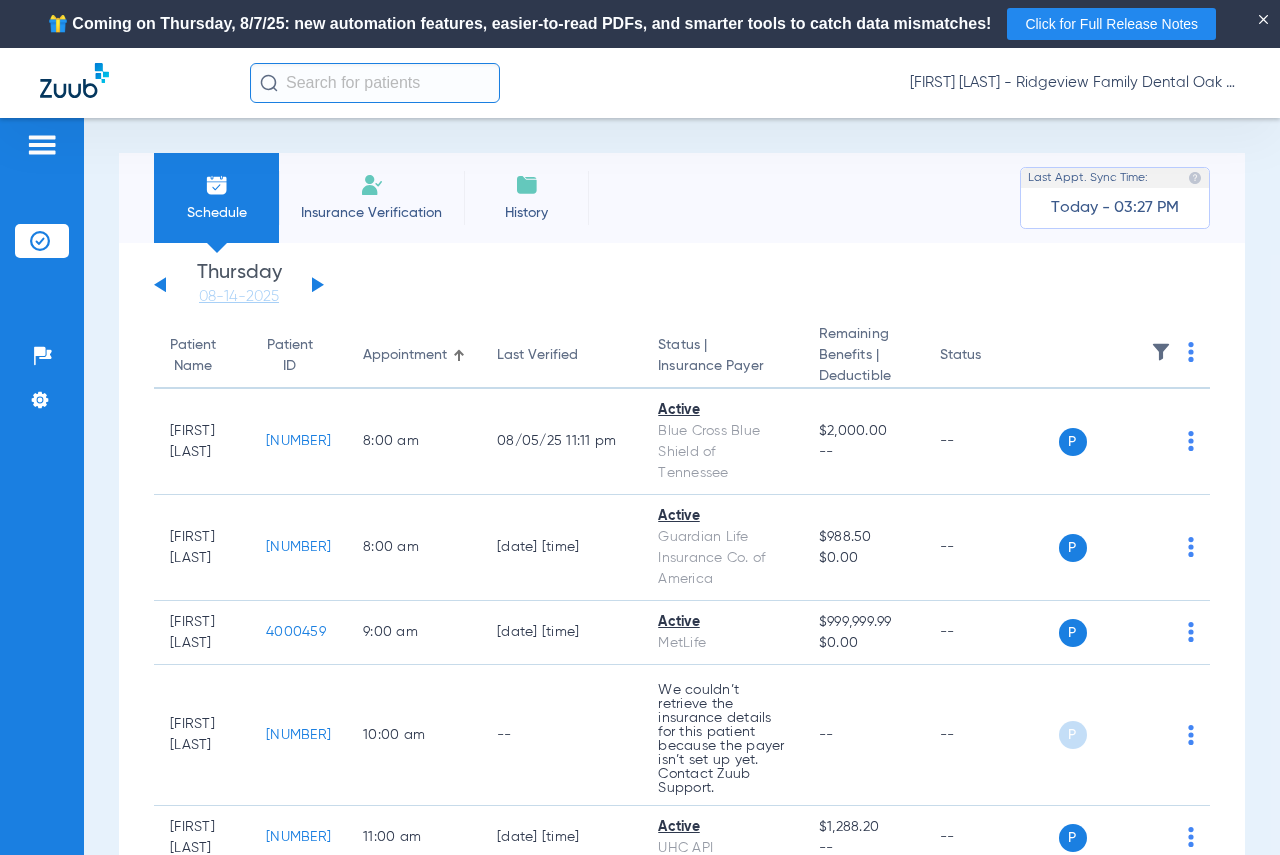 click 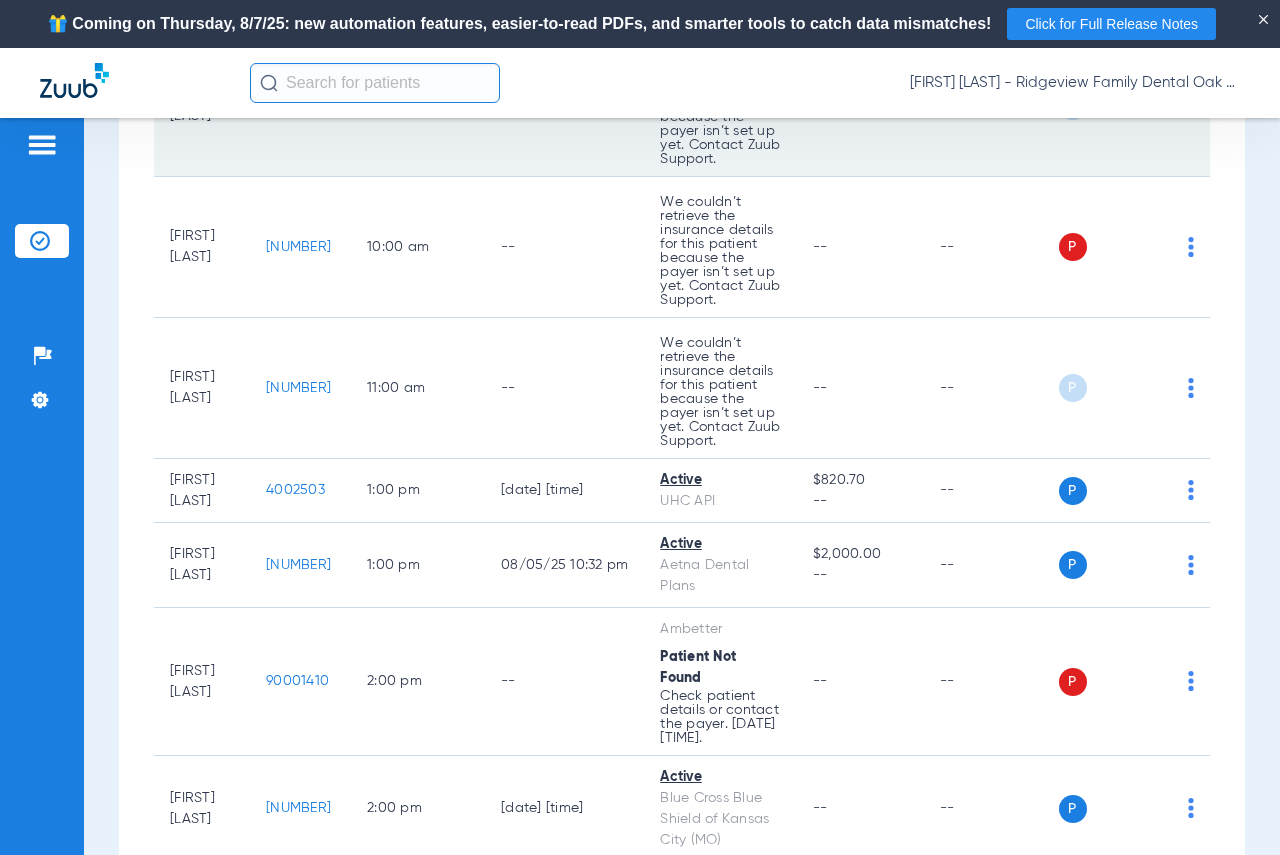 scroll, scrollTop: 1000, scrollLeft: 0, axis: vertical 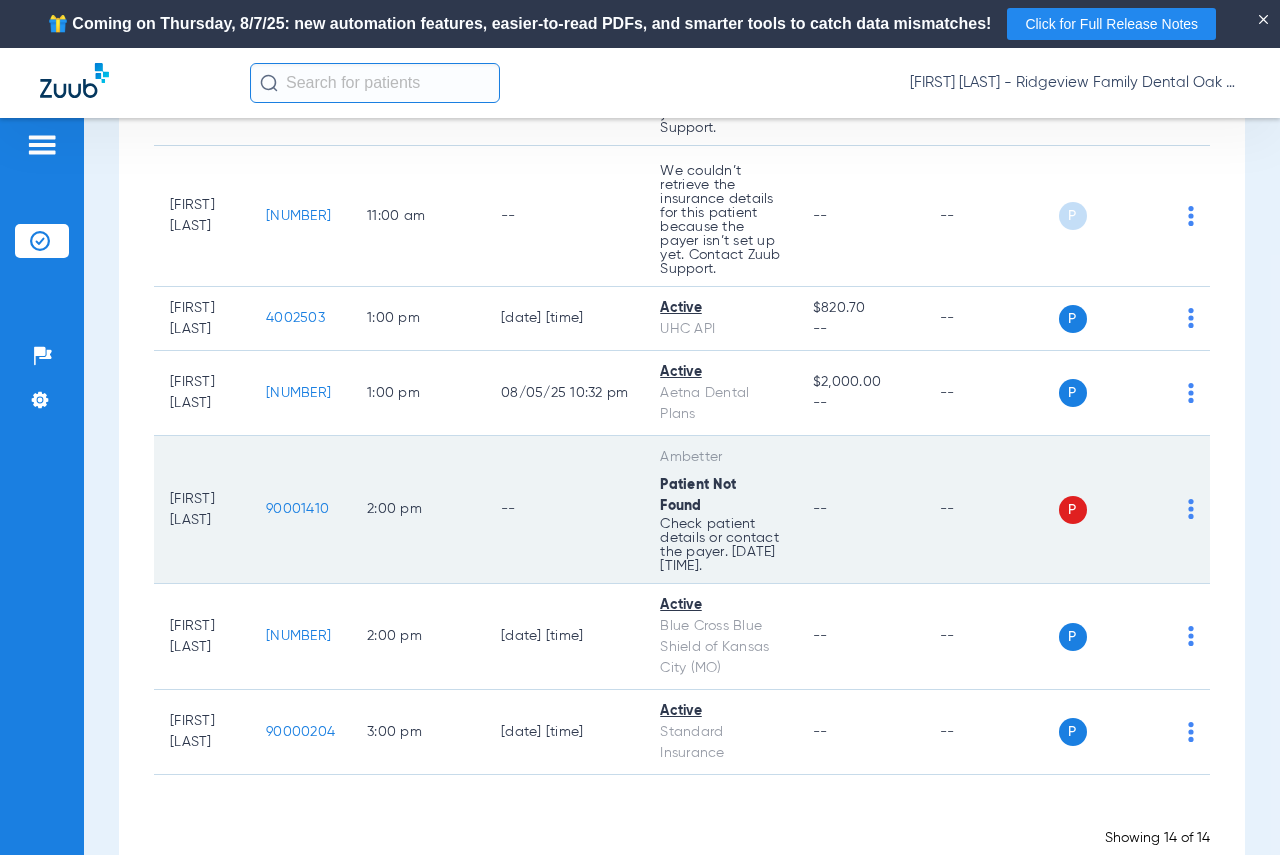 click 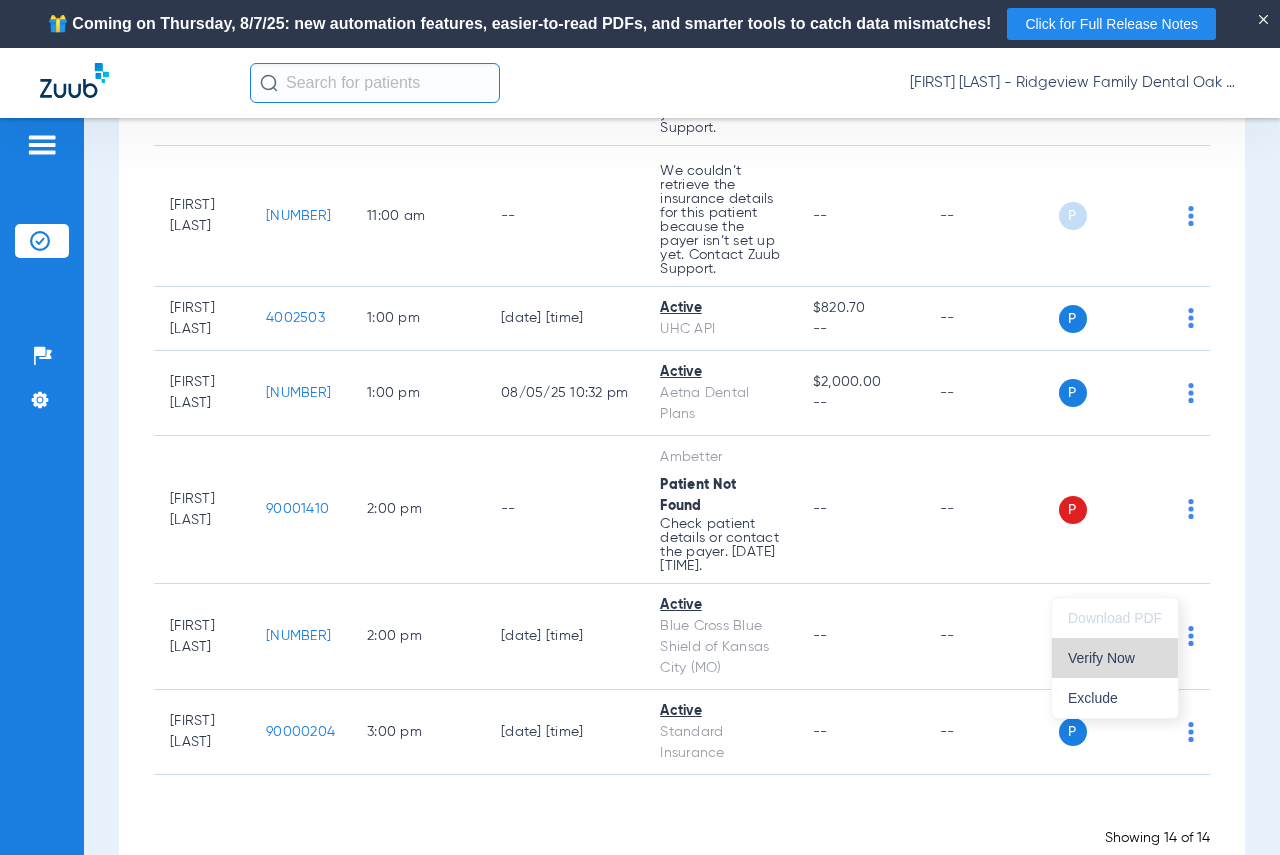 click on "Verify Now" at bounding box center [1115, 658] 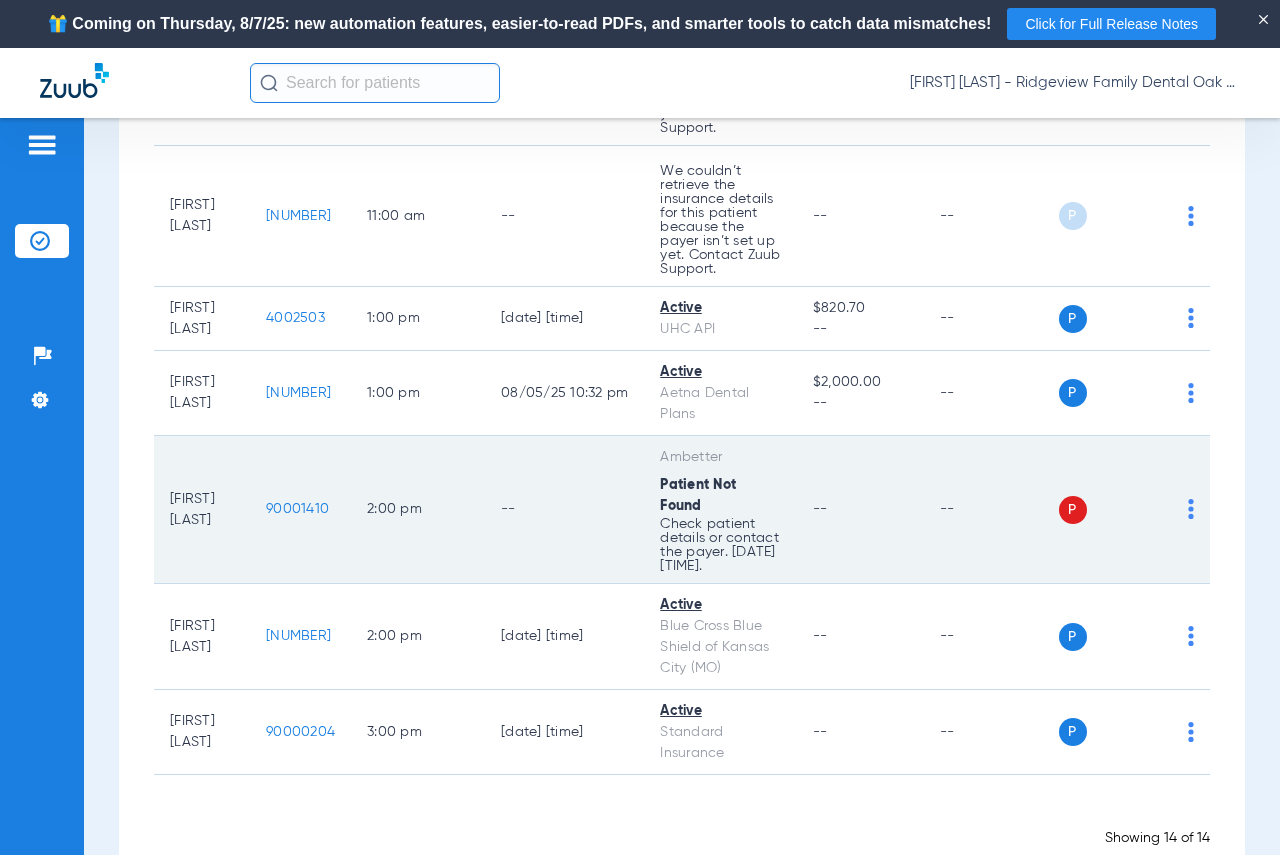 click 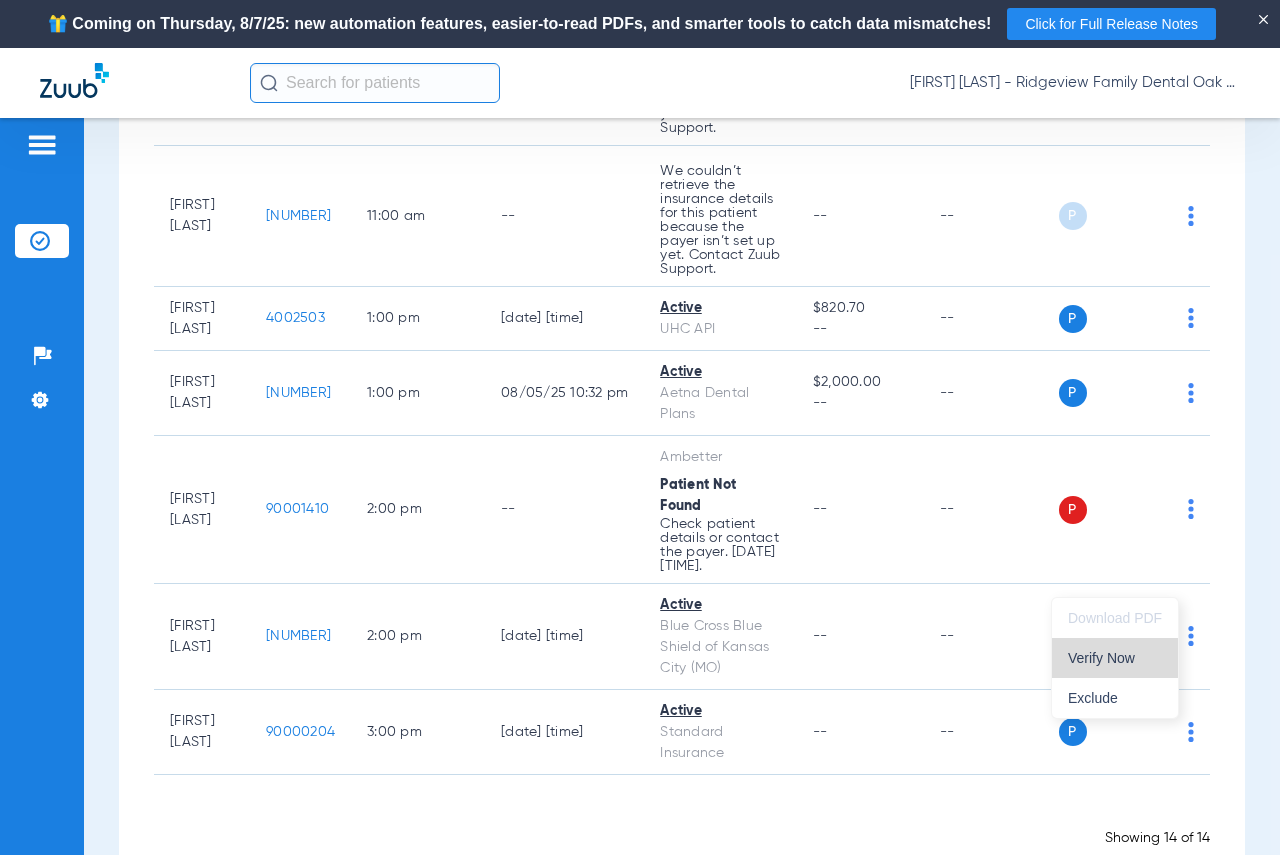 click on "Verify Now" at bounding box center [1115, 658] 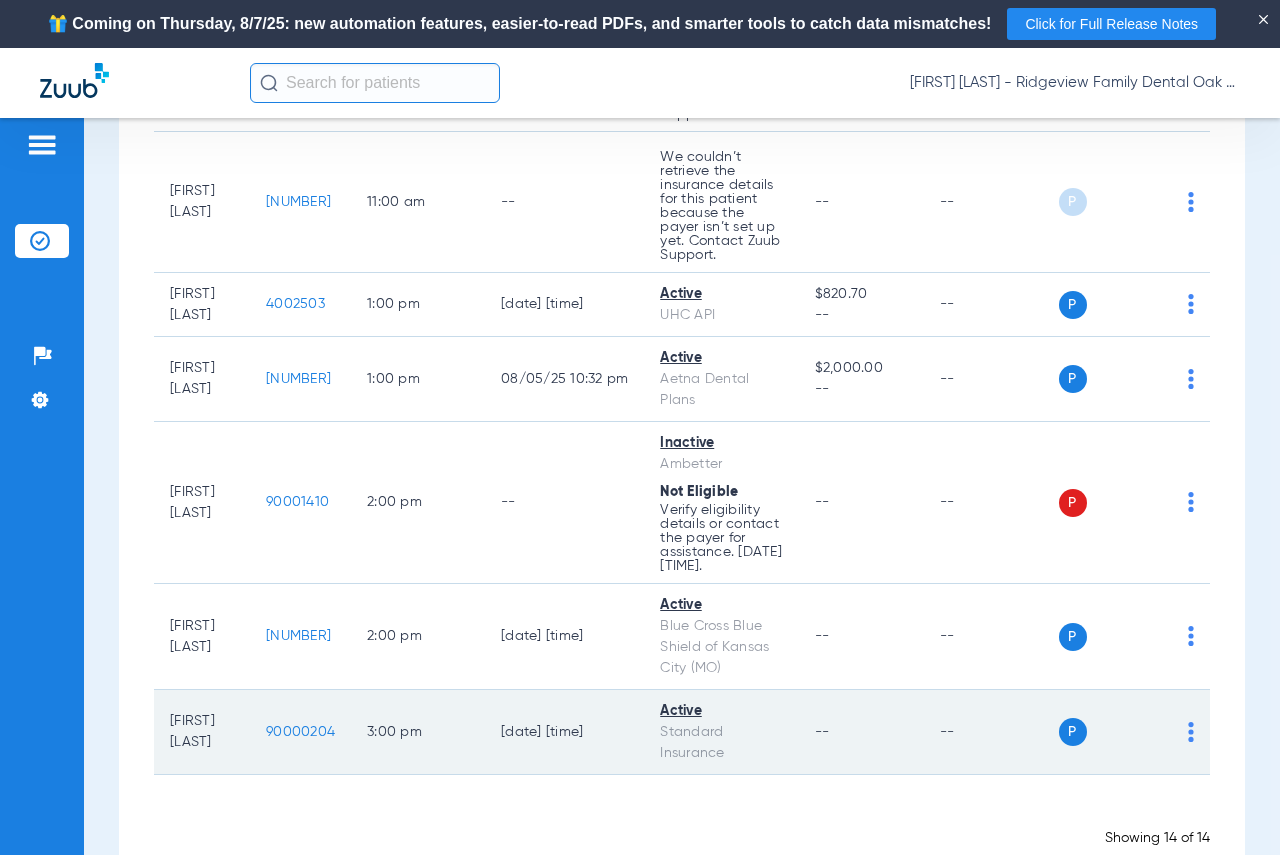 scroll, scrollTop: 986, scrollLeft: 0, axis: vertical 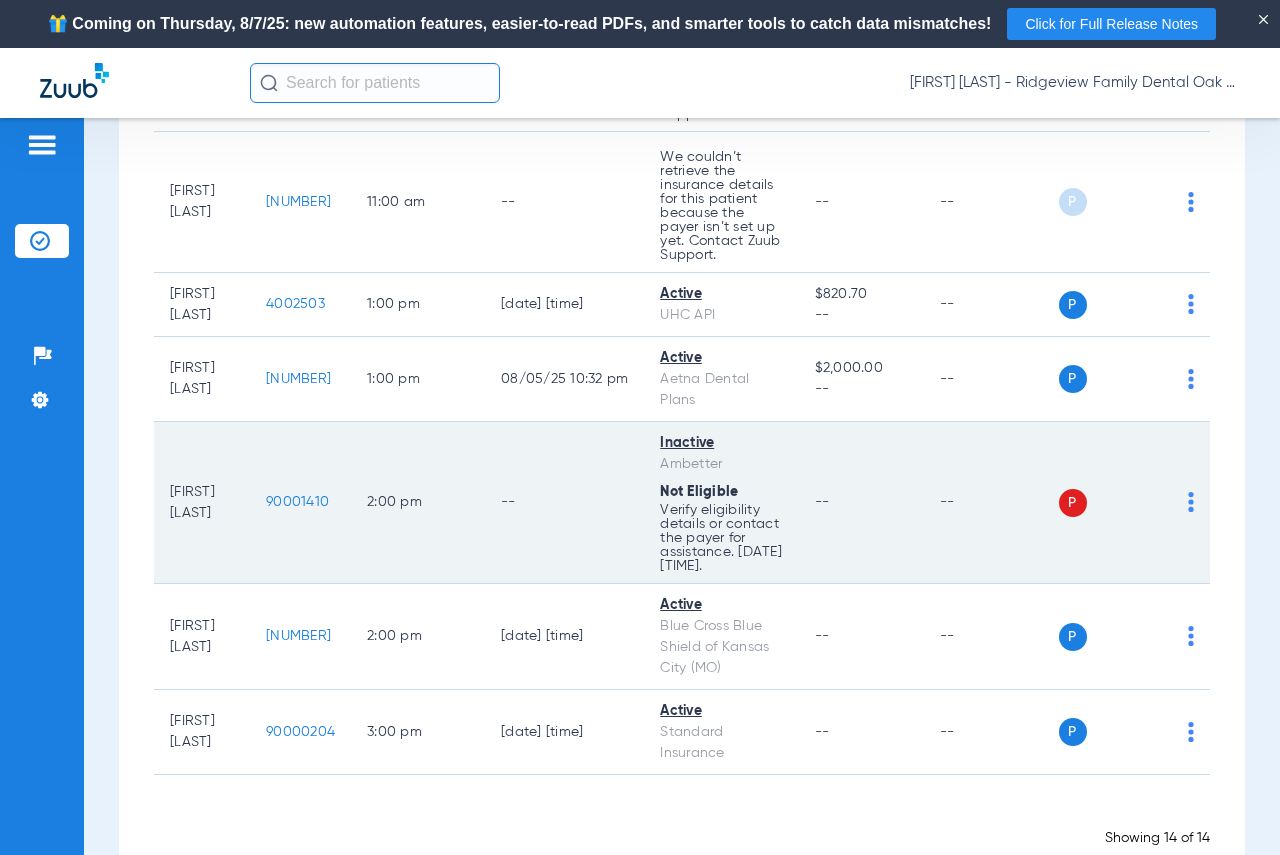 click 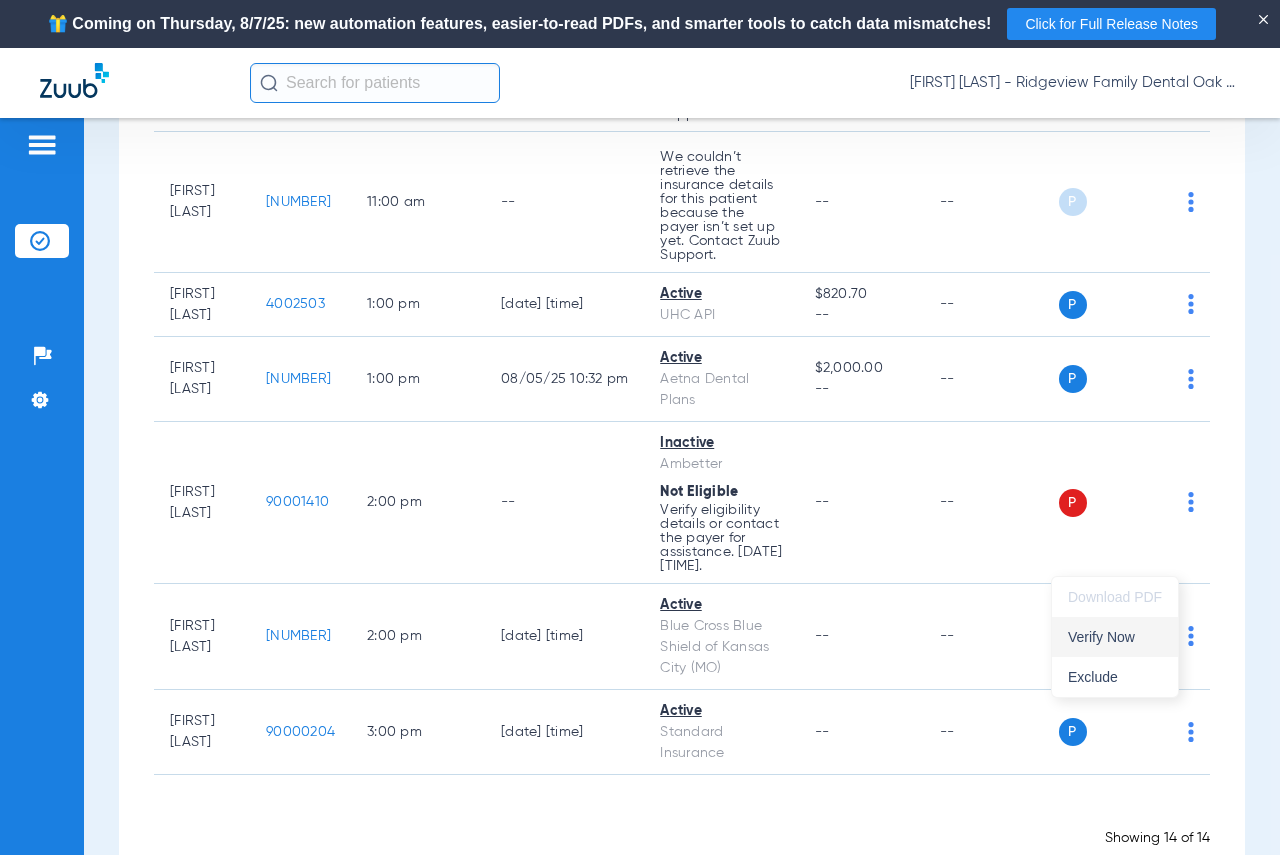 click on "Verify Now" at bounding box center (1115, 637) 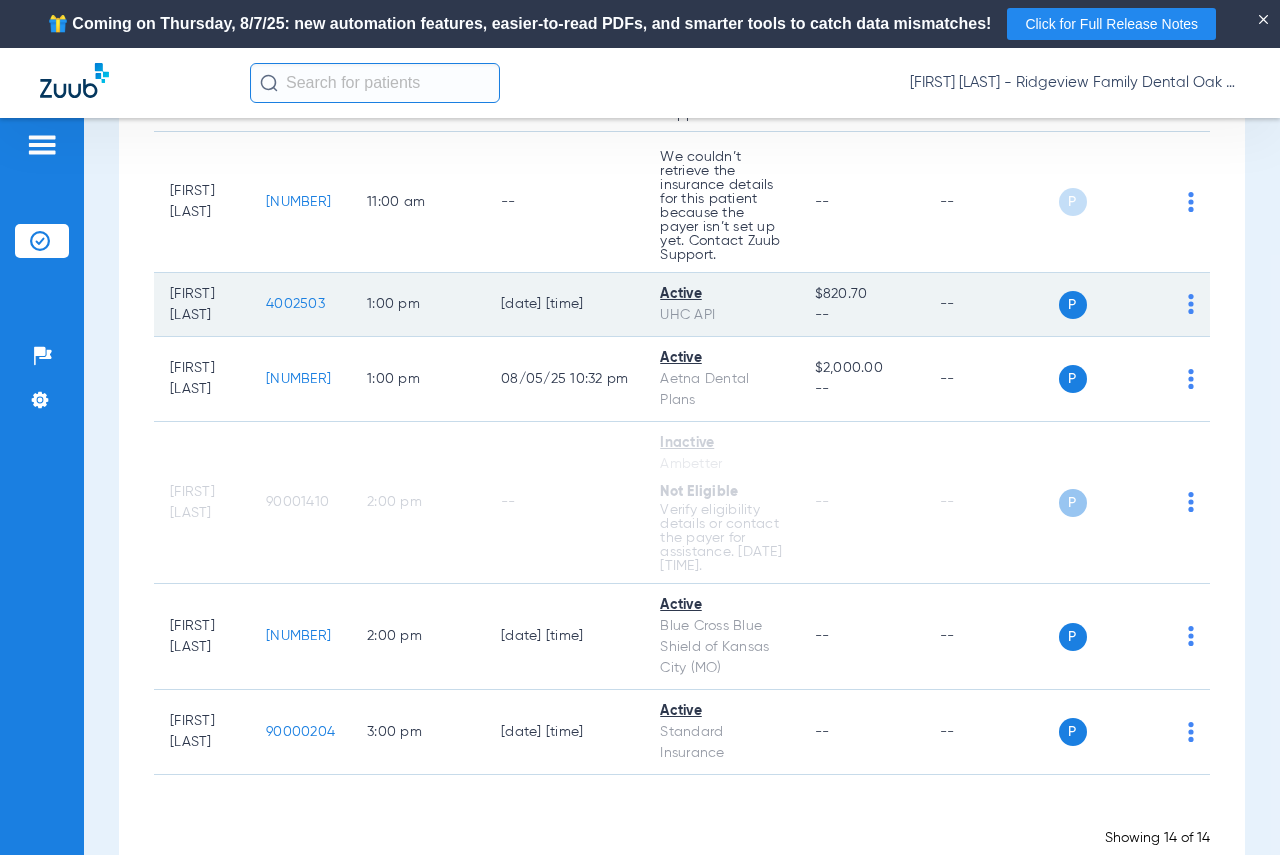 scroll, scrollTop: 1077, scrollLeft: 0, axis: vertical 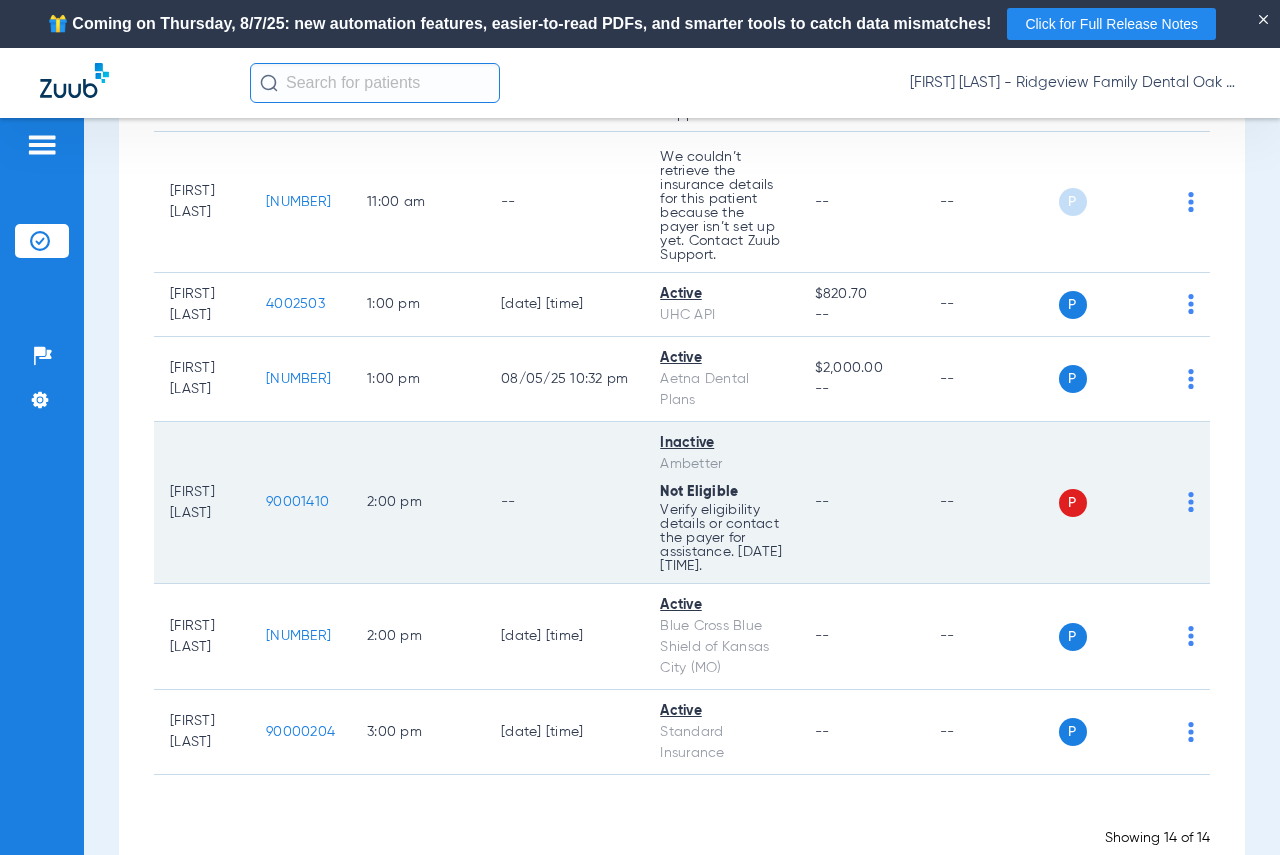 click 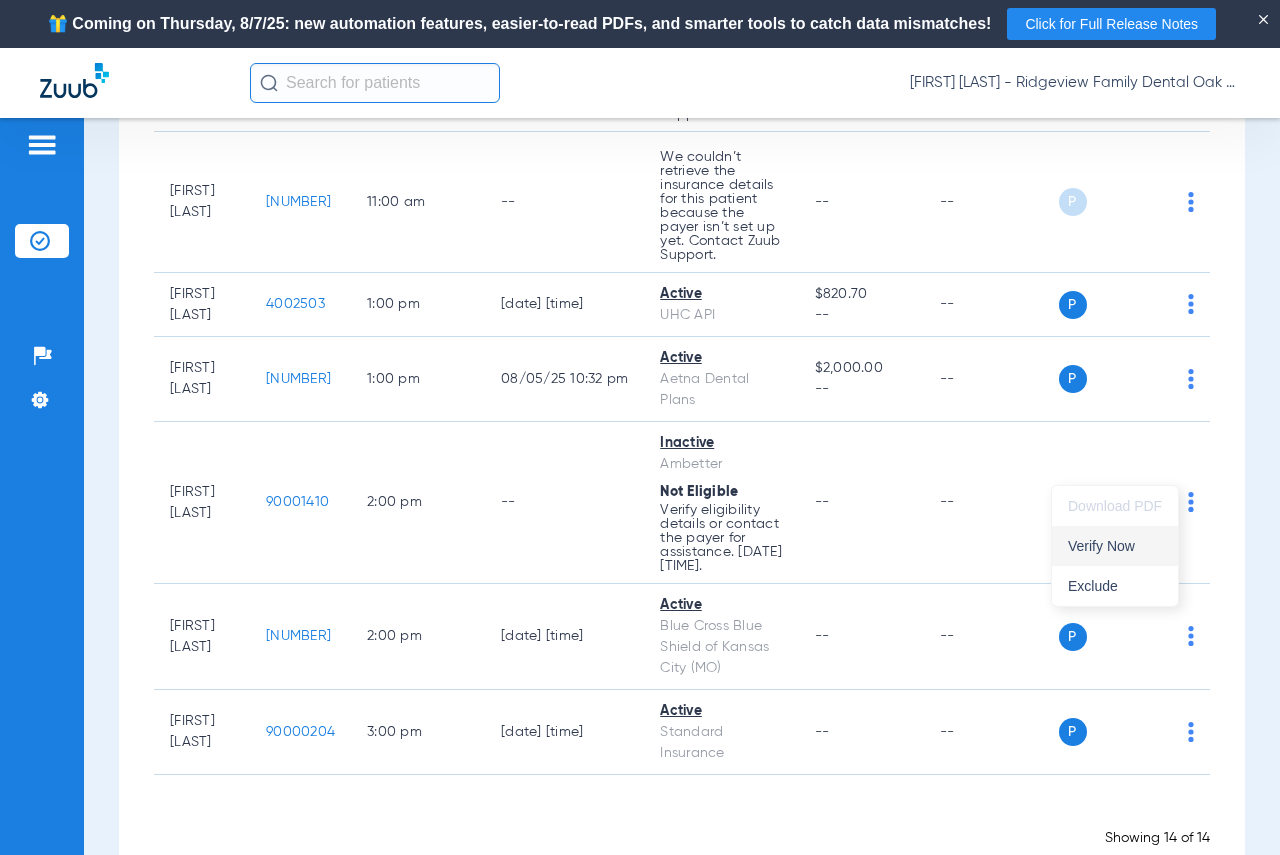 click on "Verify Now" at bounding box center [1115, 546] 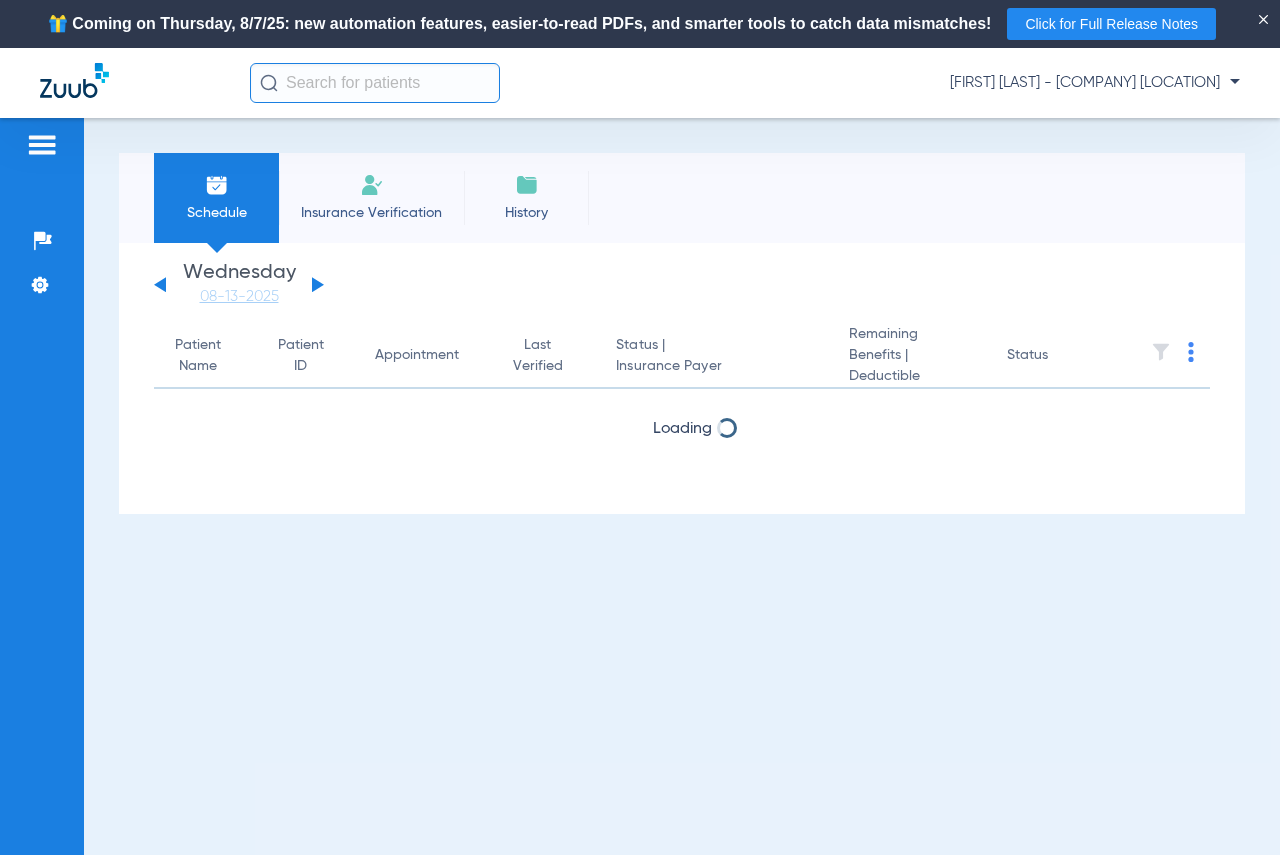 scroll, scrollTop: 0, scrollLeft: 0, axis: both 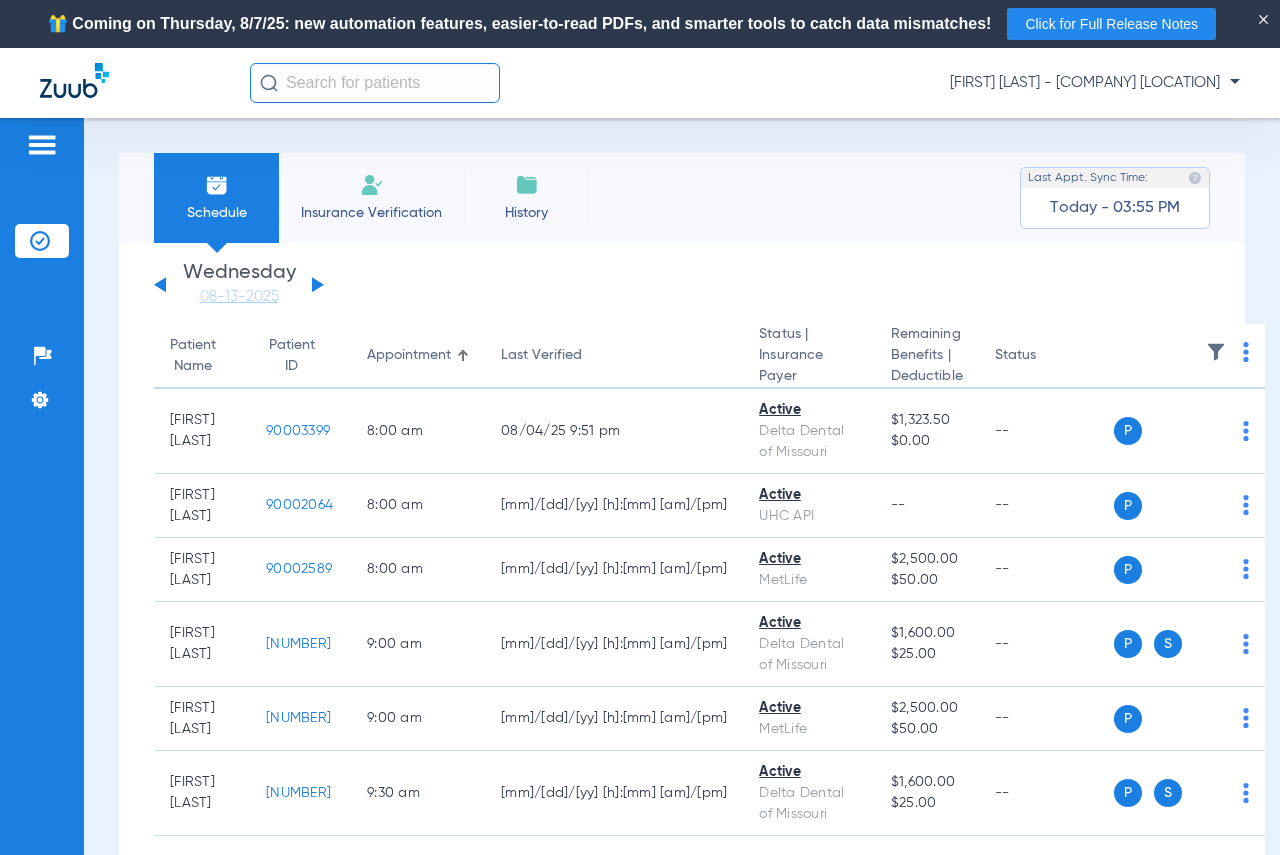 click 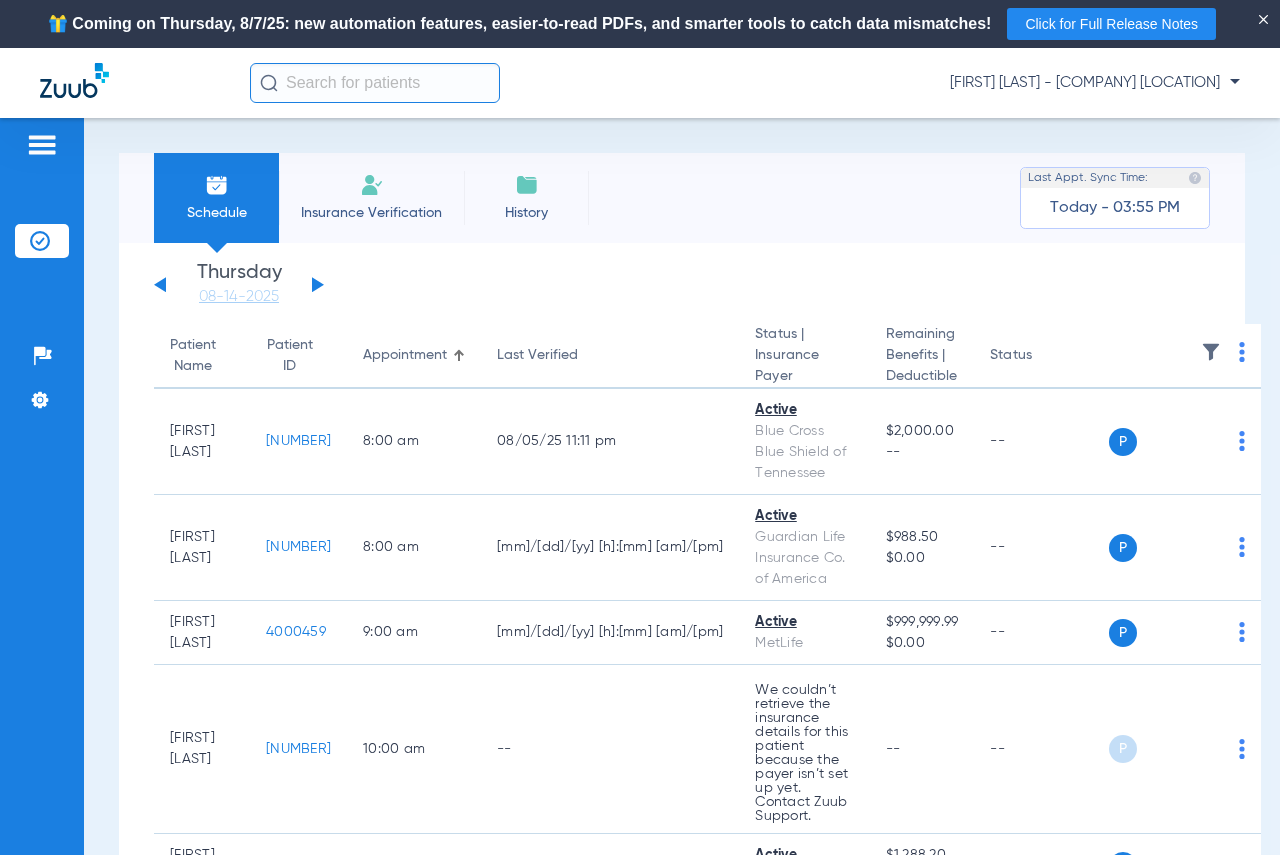 click 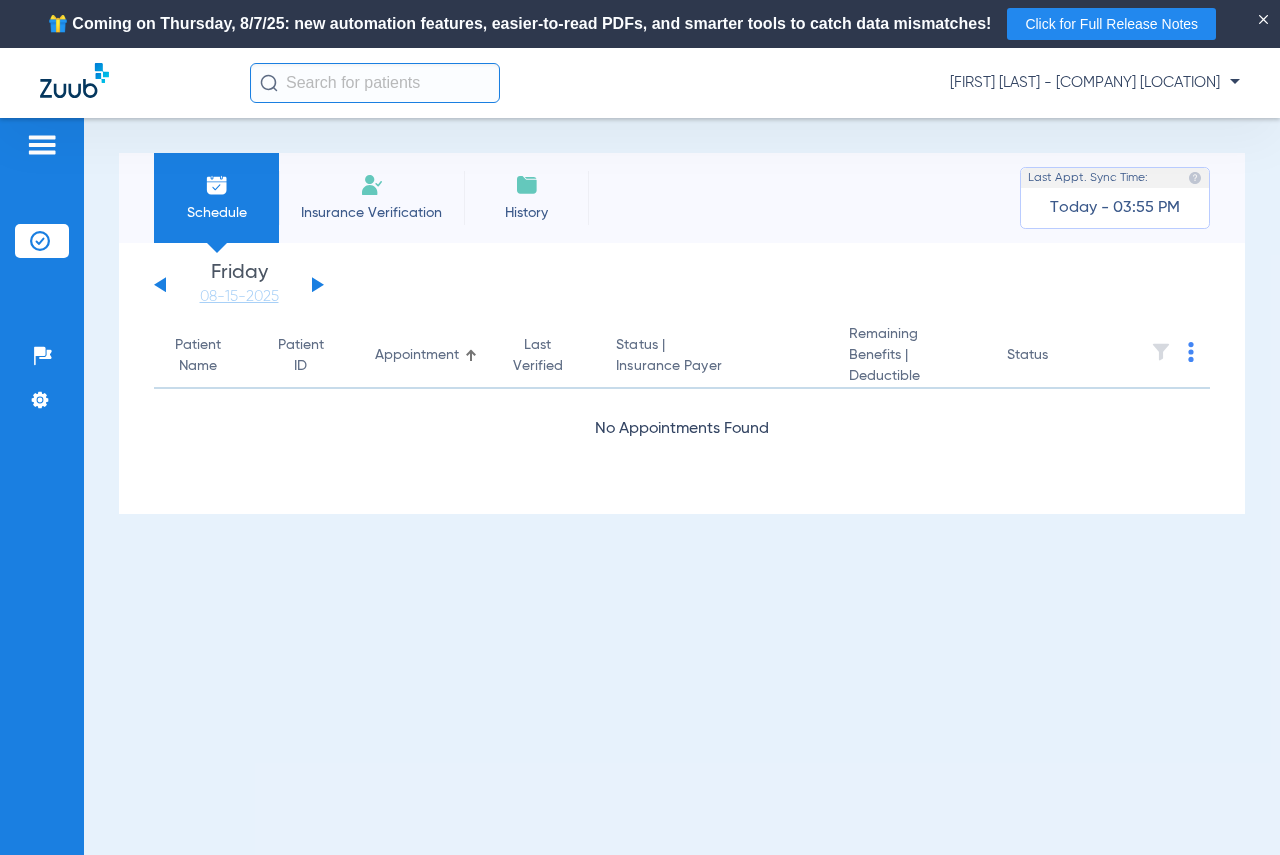 click 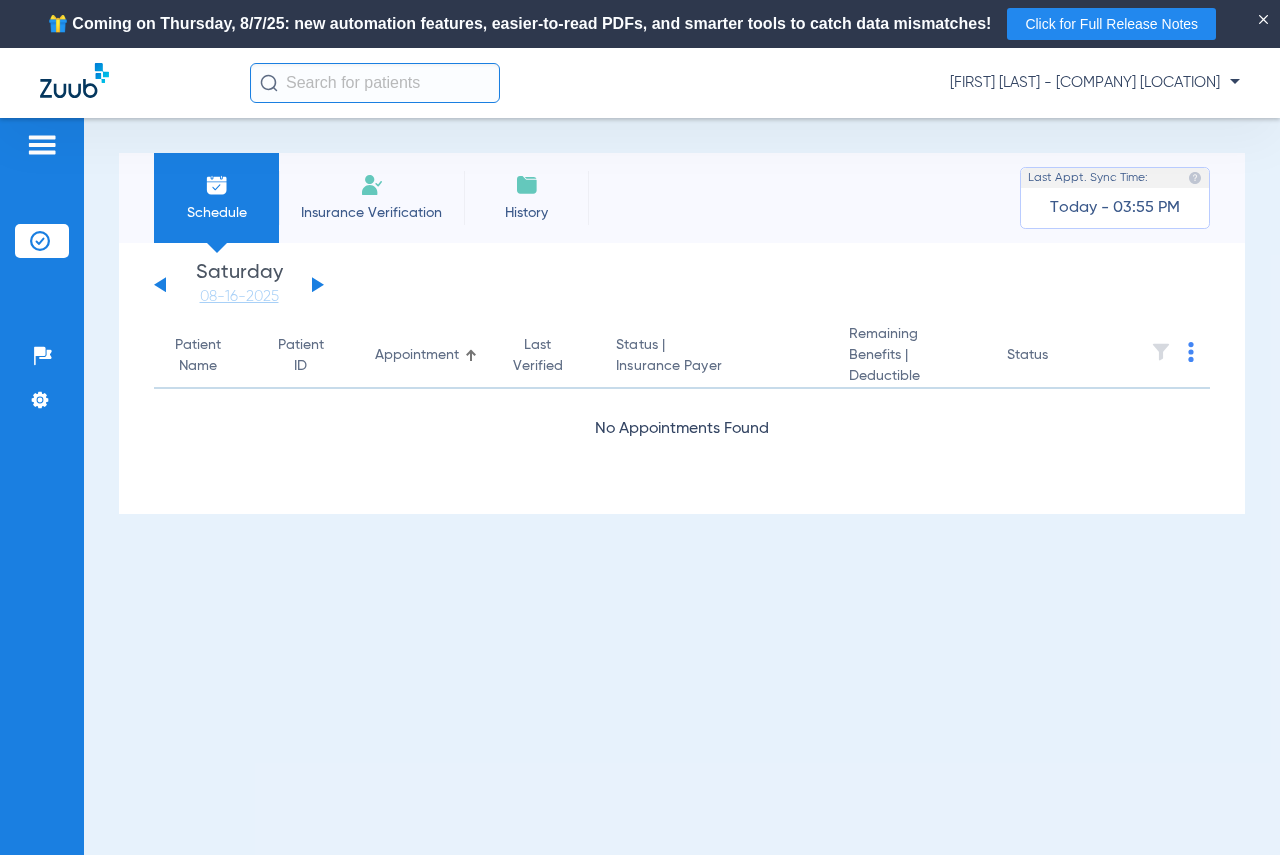 click 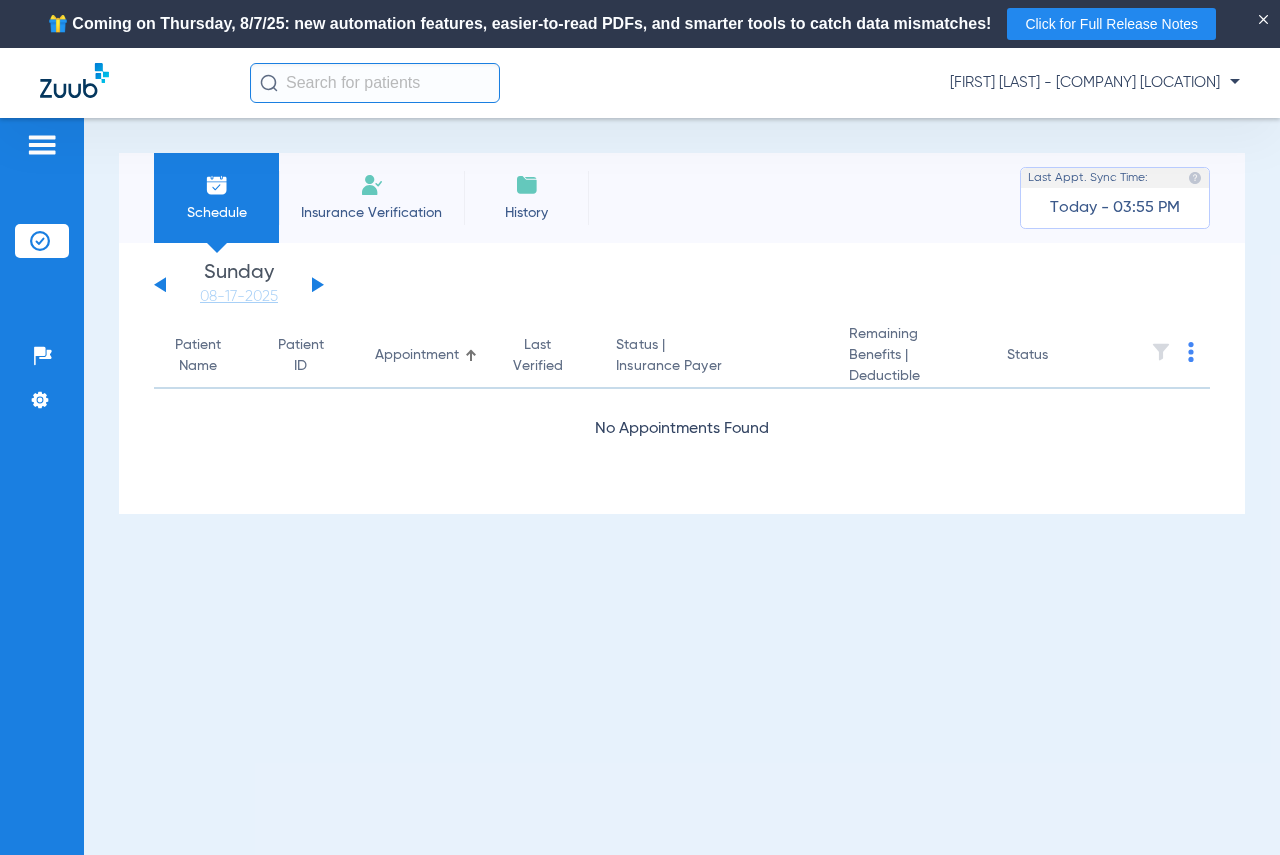 click 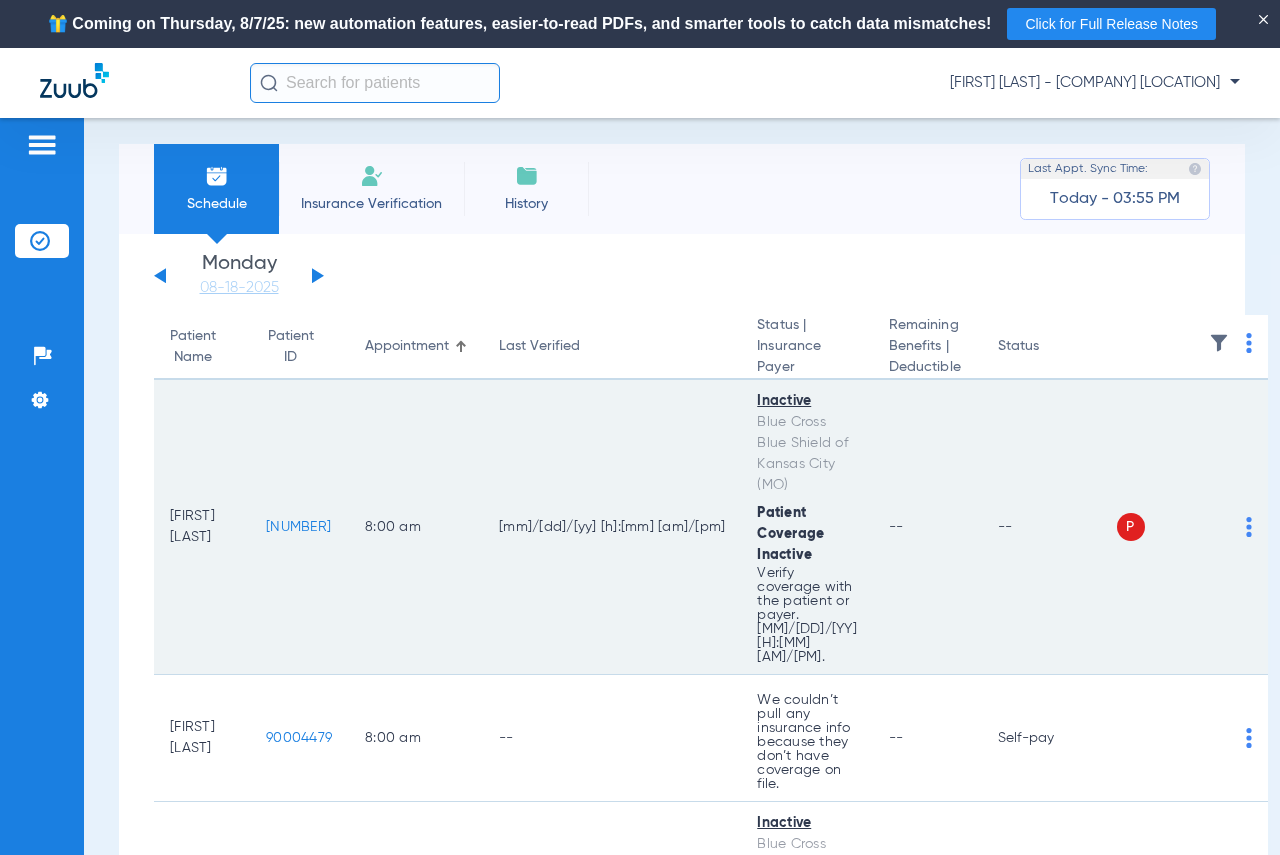 scroll, scrollTop: 0, scrollLeft: 0, axis: both 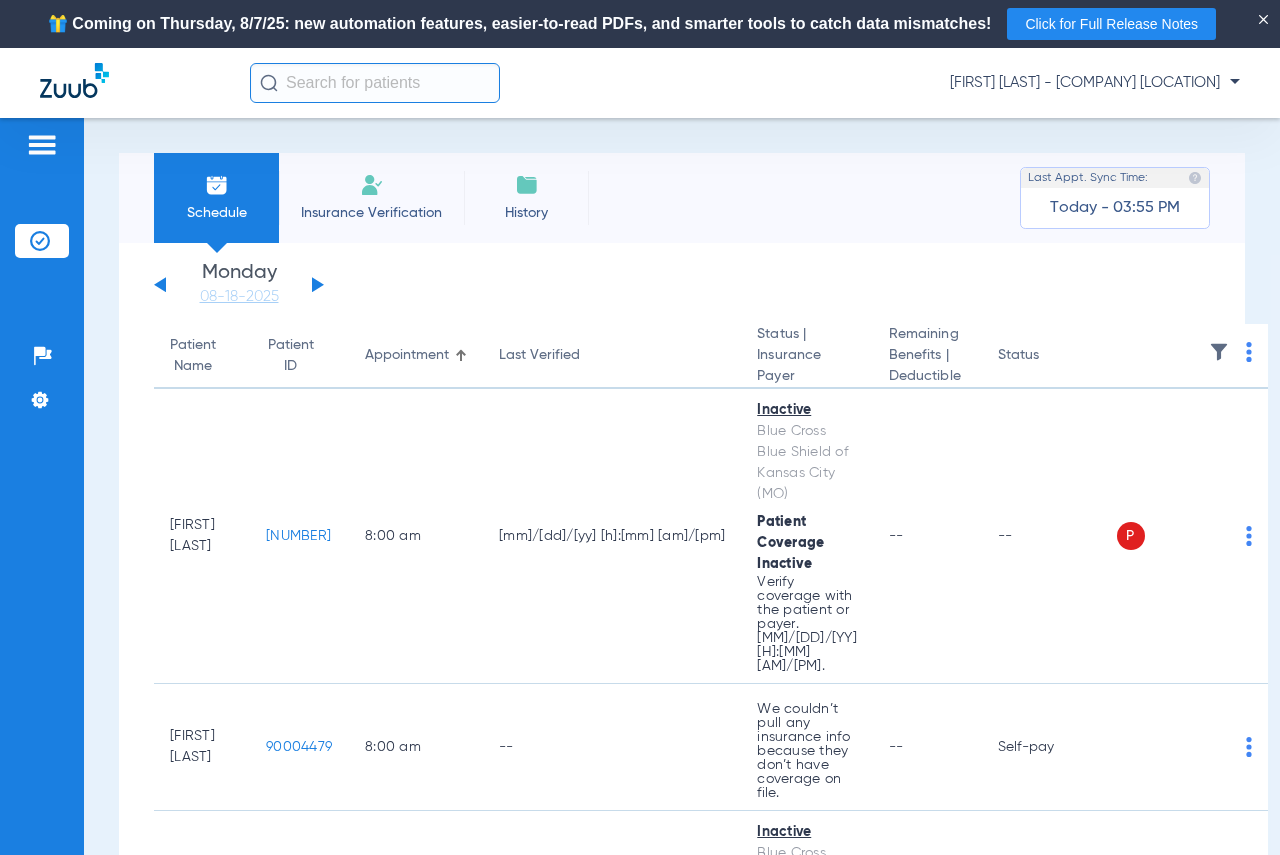 click 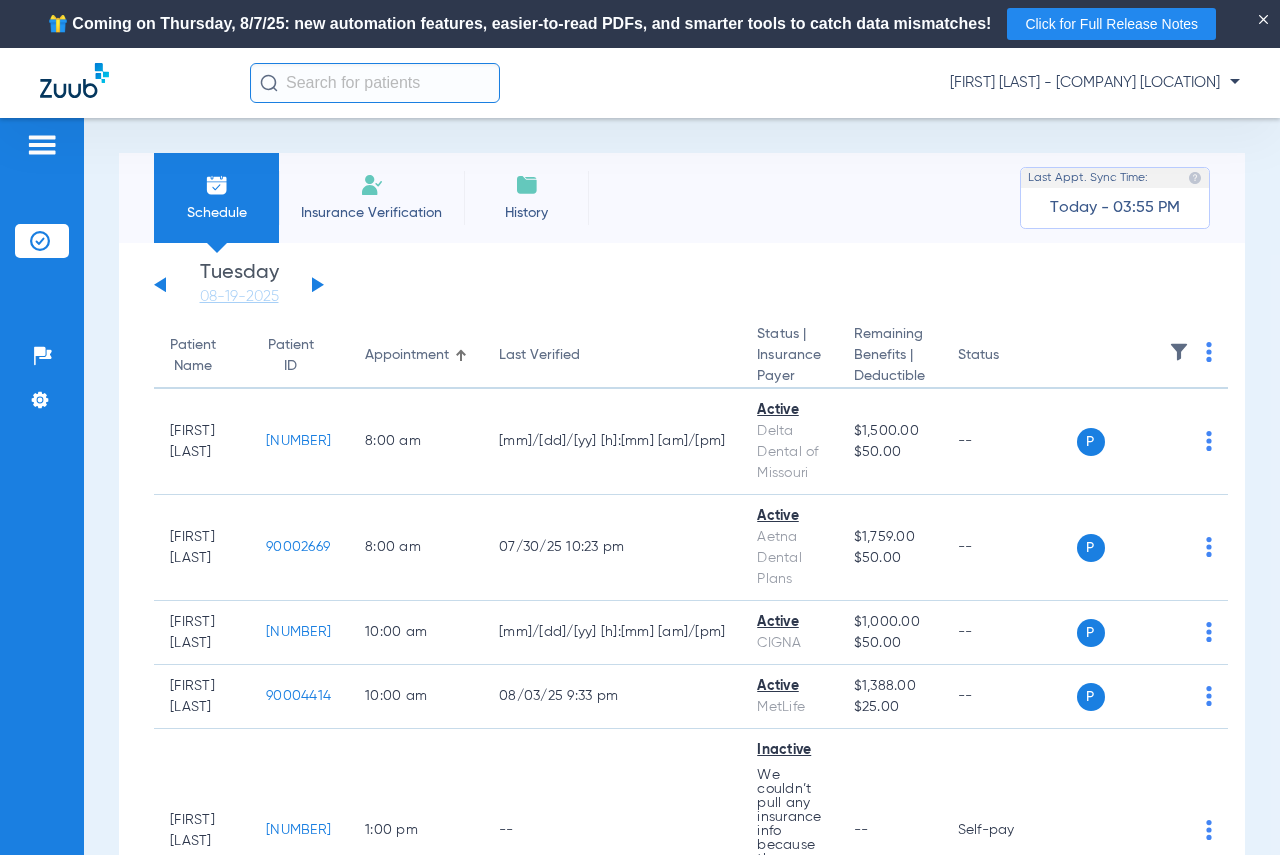 click on "Tuesday   06-03-2025   Wednesday   06-04-2025   Thursday   06-05-2025   Friday   06-06-2025   Saturday   06-07-2025   Sunday   06-08-2025   Monday   06-09-2025   Tuesday   06-10-2025   Wednesday   06-11-2025   Thursday   06-12-2025   Friday   06-13-2025   Saturday   06-14-2025   Sunday   06-15-2025   Monday   06-16-2025   Tuesday   06-17-2025   Wednesday   06-18-2025   Thursday   06-19-2025   Friday   06-20-2025   Saturday   06-21-2025   Sunday   06-22-2025   Monday   06-23-2025   Tuesday   06-24-2025   Wednesday   06-25-2025   Thursday   06-26-2025   Friday   06-27-2025   Saturday   06-28-2025   Sunday   06-29-2025   Monday   06-30-2025   Tuesday   07-01-2025   Wednesday   07-02-2025   Thursday   07-03-2025   Friday   07-04-2025   Saturday   07-05-2025   Sunday   07-06-2025   Monday   07-07-2025   Tuesday   07-08-2025   Wednesday   07-09-2025   Thursday   07-10-2025   Friday   07-11-2025   Saturday   07-12-2025   Sunday   07-13-2025   Monday   07-14-2025   Tuesday   07-15-2025   Wednesday   07-16-2025" 